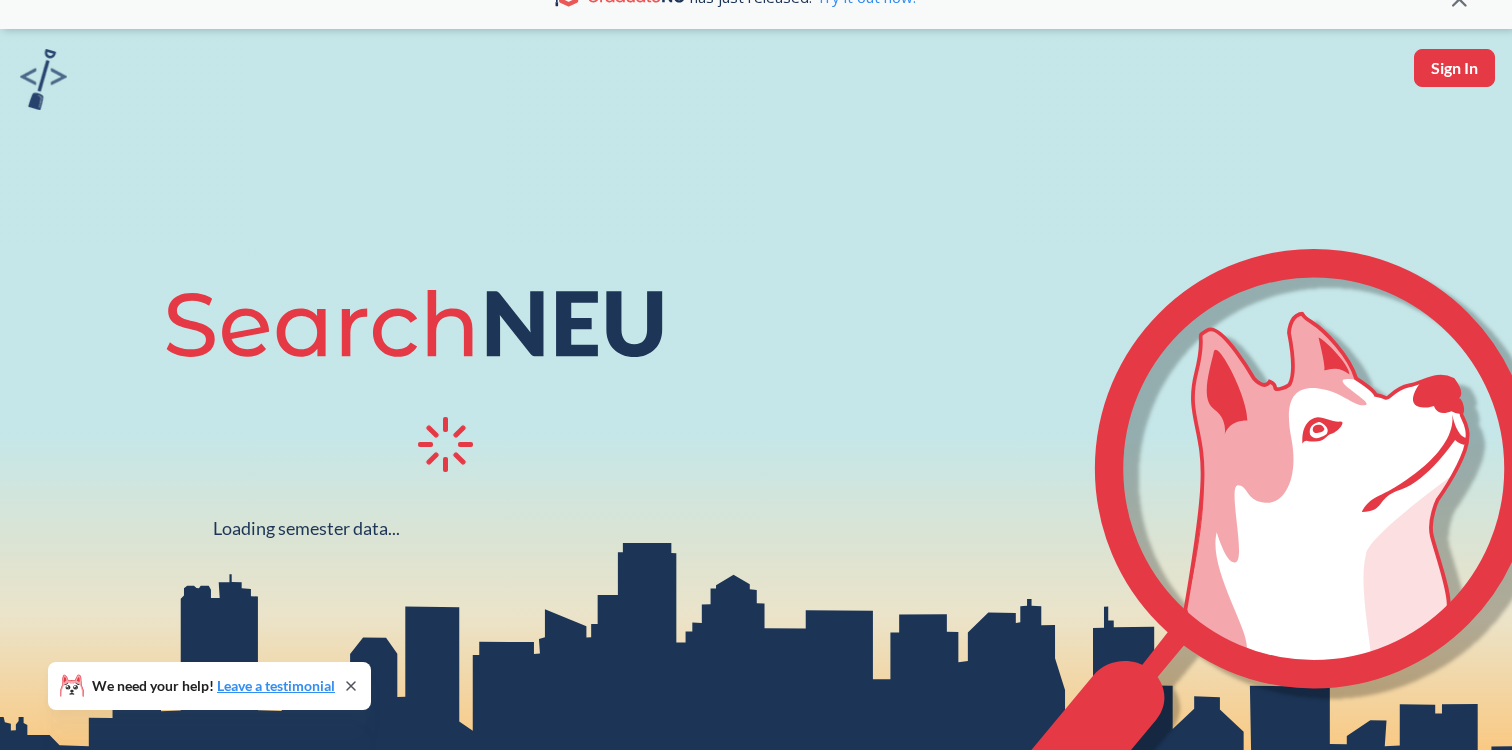 scroll, scrollTop: 0, scrollLeft: 0, axis: both 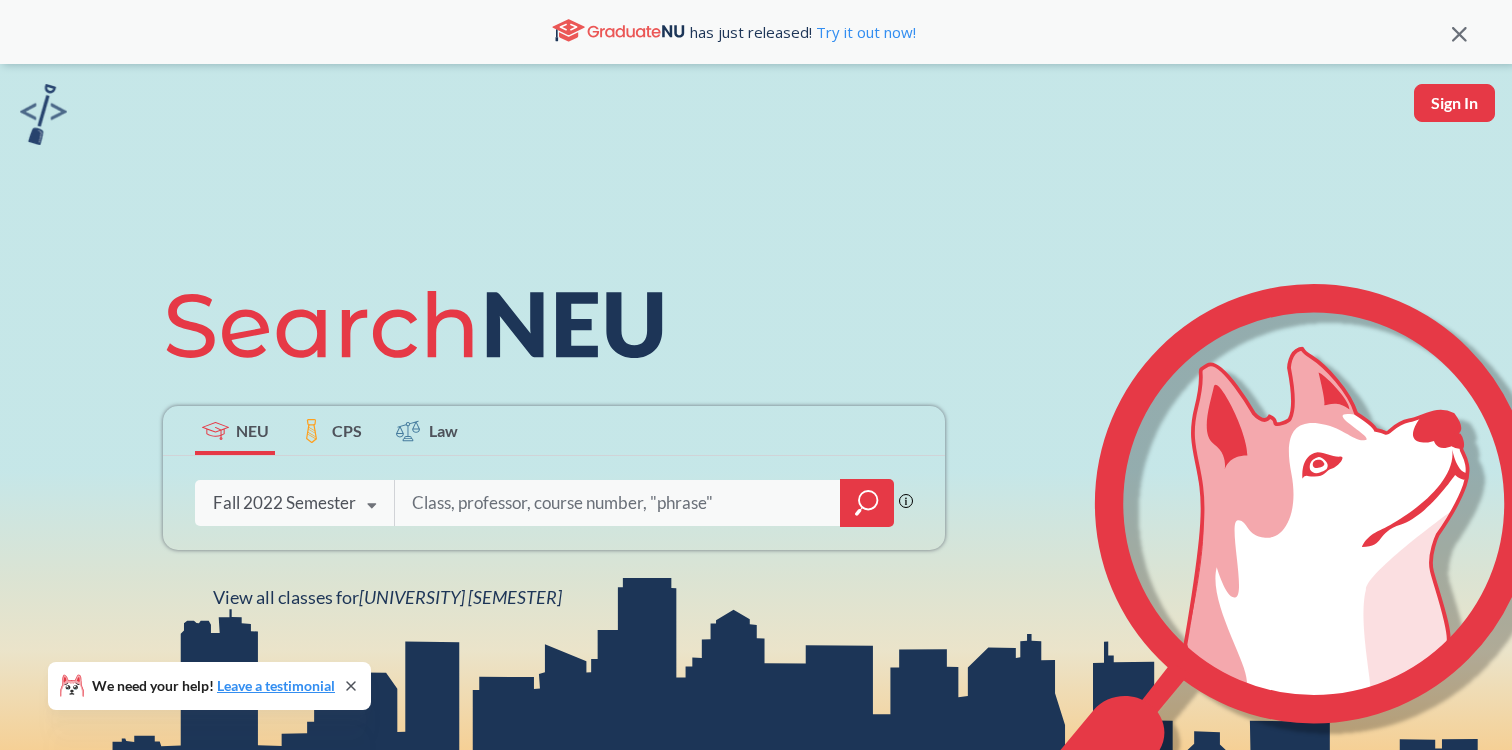 click on "Fall 2022 Semester" at bounding box center [284, 503] 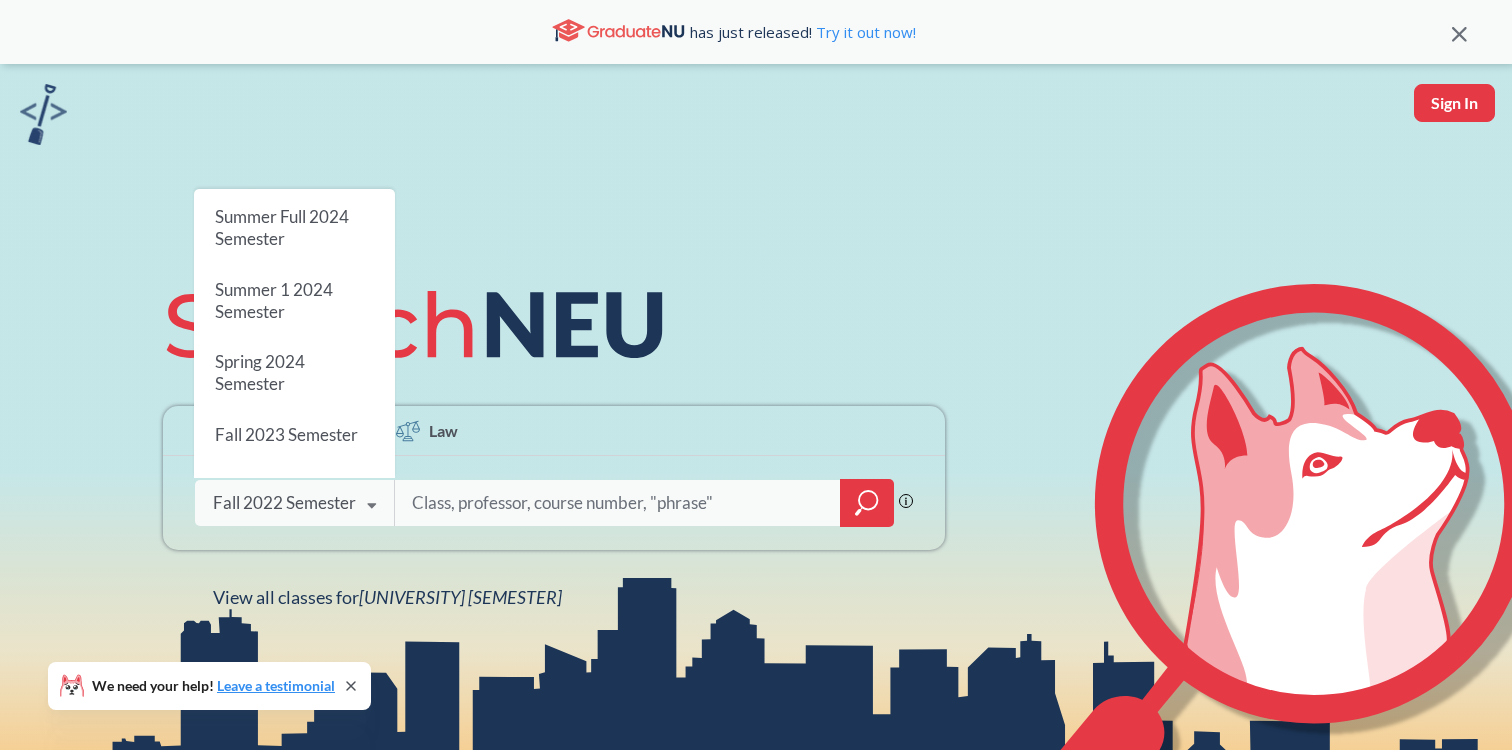 scroll, scrollTop: 0, scrollLeft: 0, axis: both 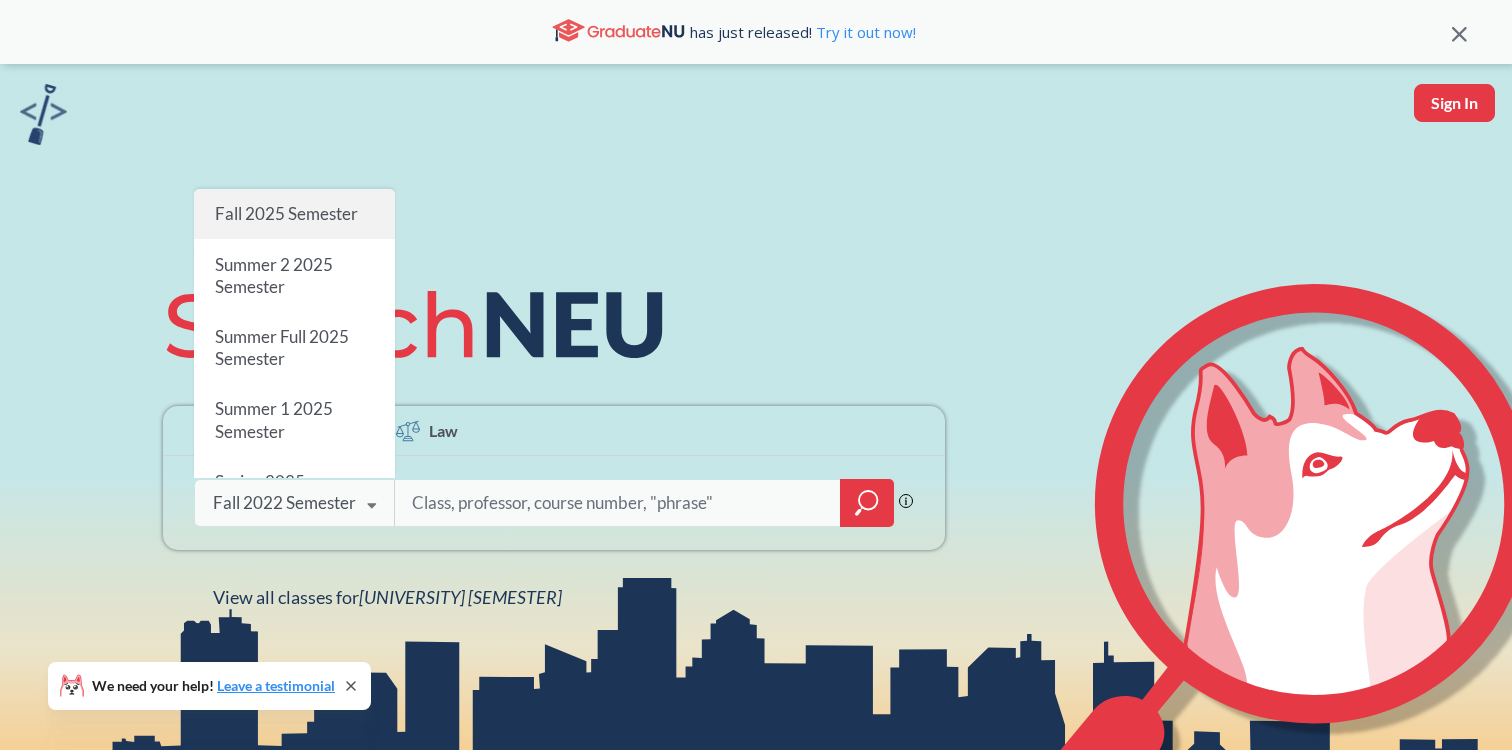 click on "Fall 2025 Semester" at bounding box center [286, 213] 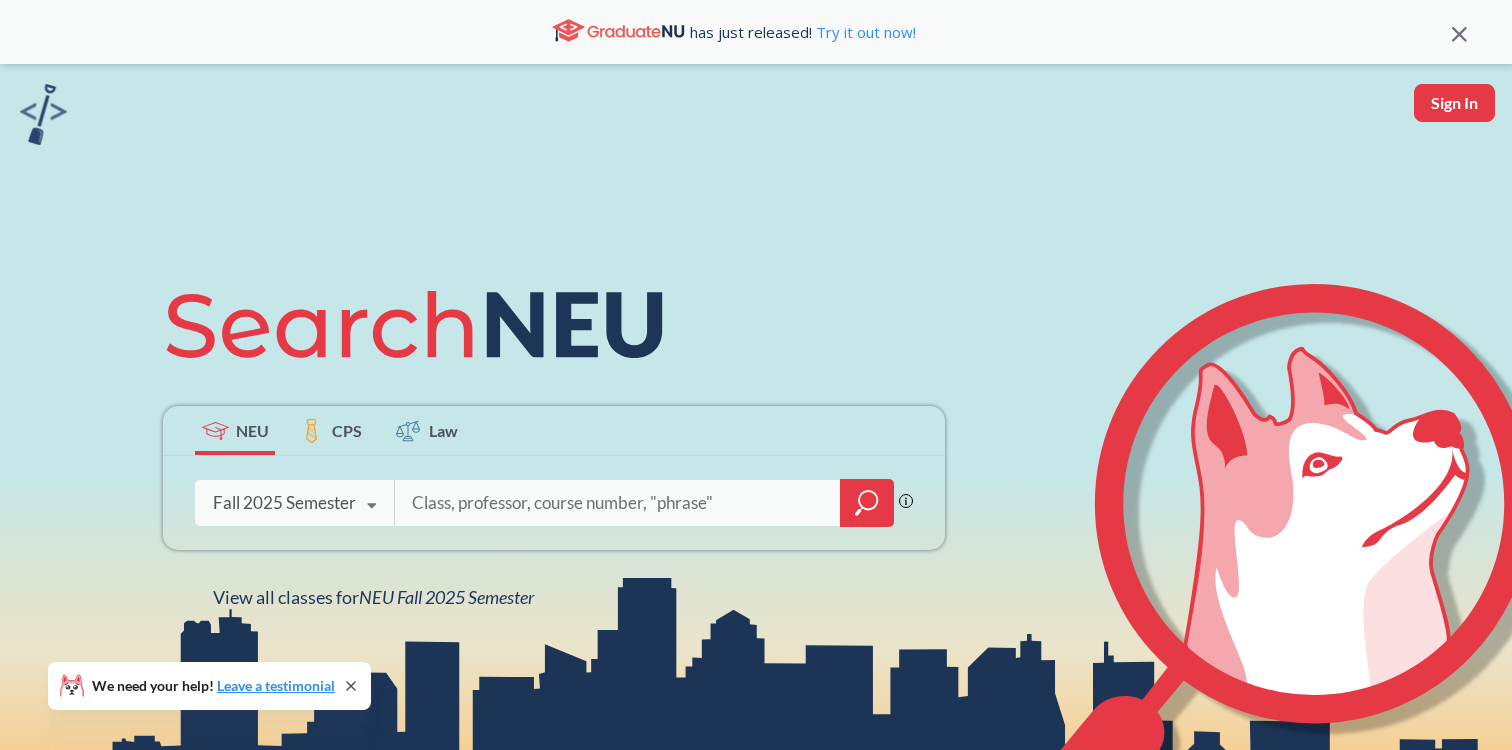 click at bounding box center [618, 503] 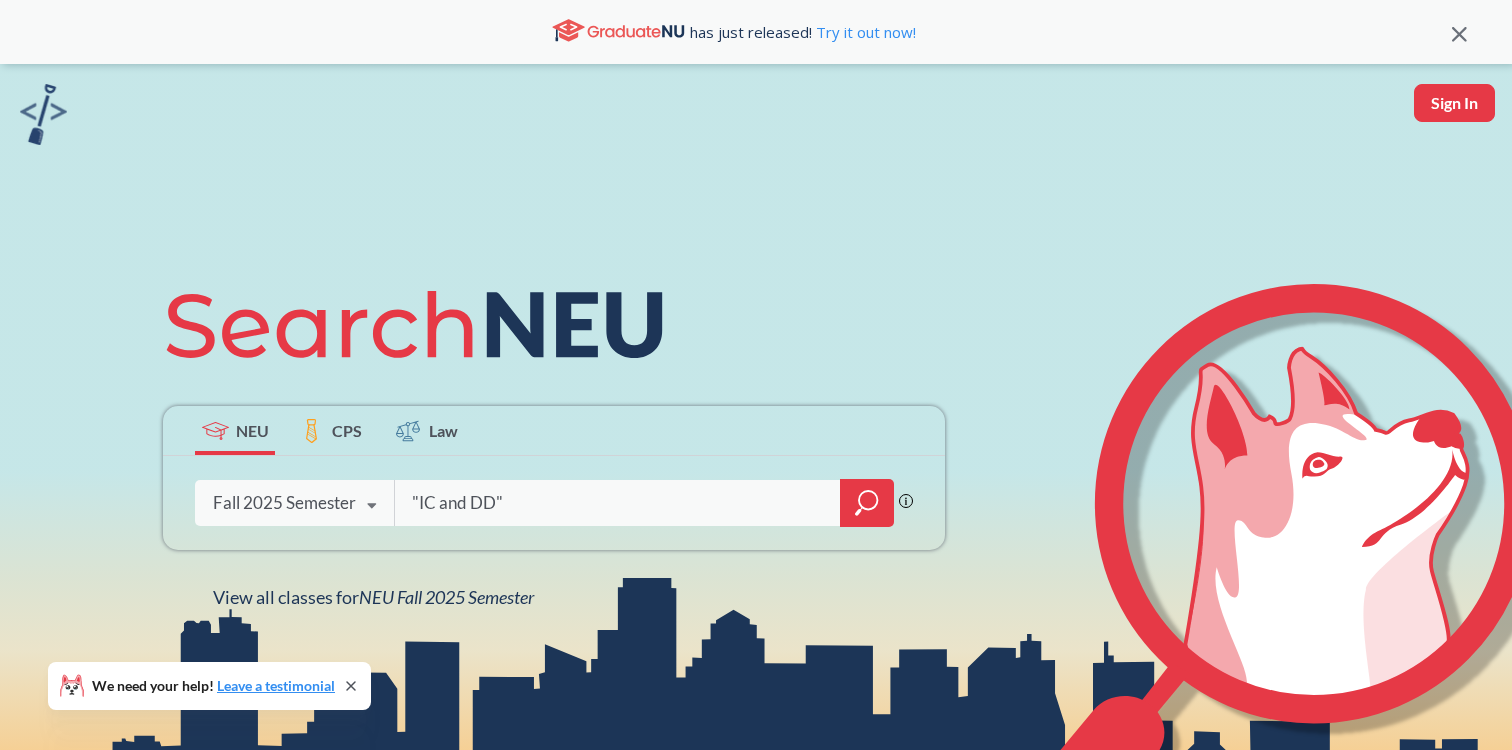 type on ""IC and DD"" 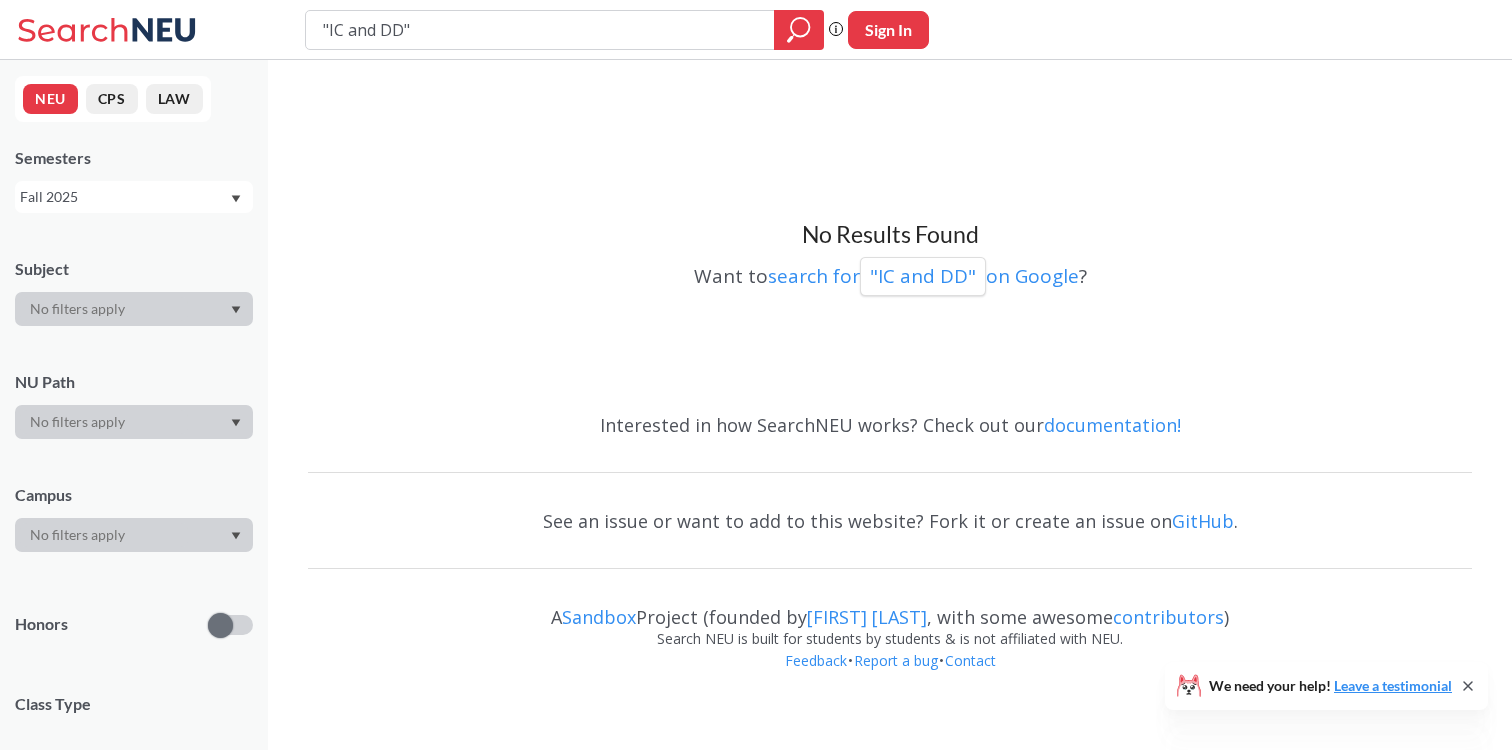 drag, startPoint x: 476, startPoint y: 31, endPoint x: 275, endPoint y: 26, distance: 201.06218 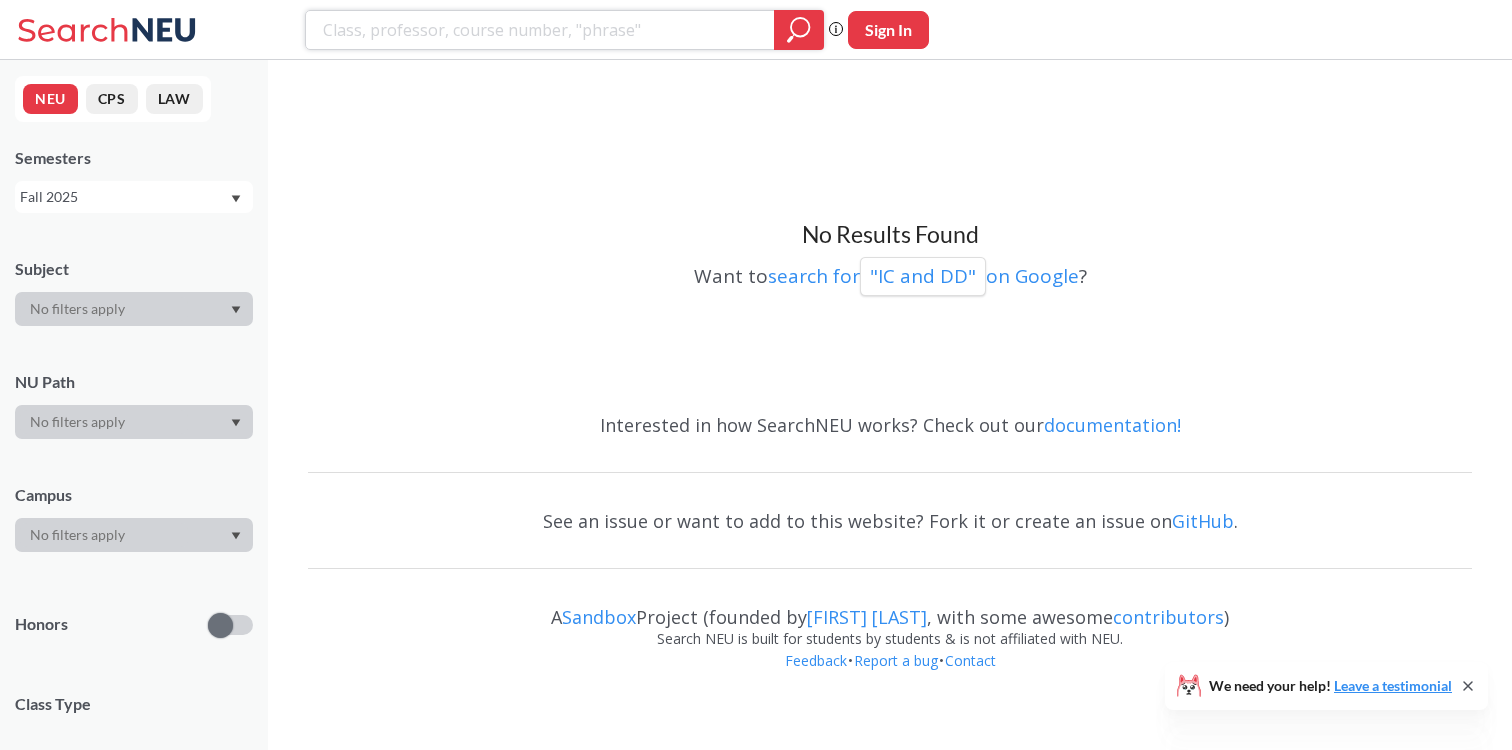 type 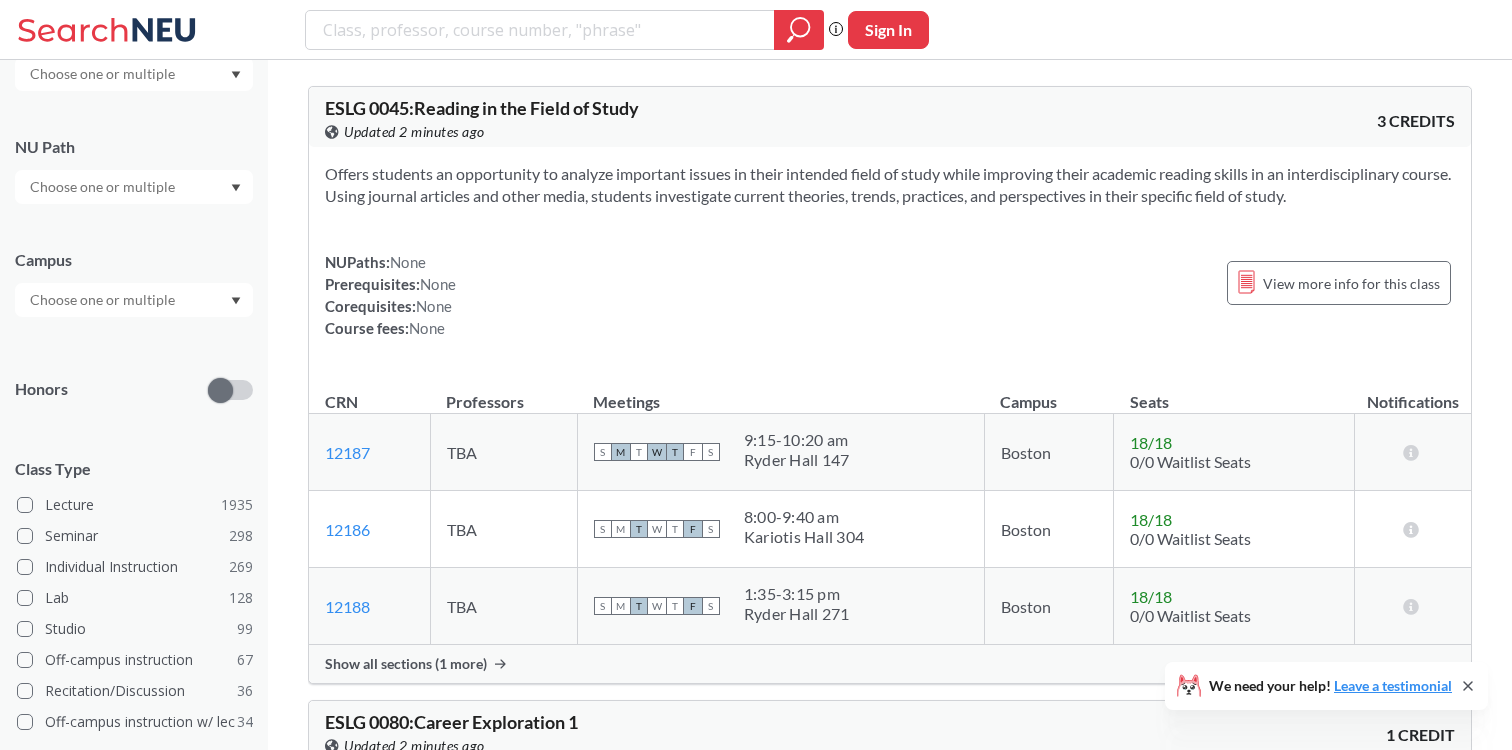 scroll, scrollTop: 419, scrollLeft: 0, axis: vertical 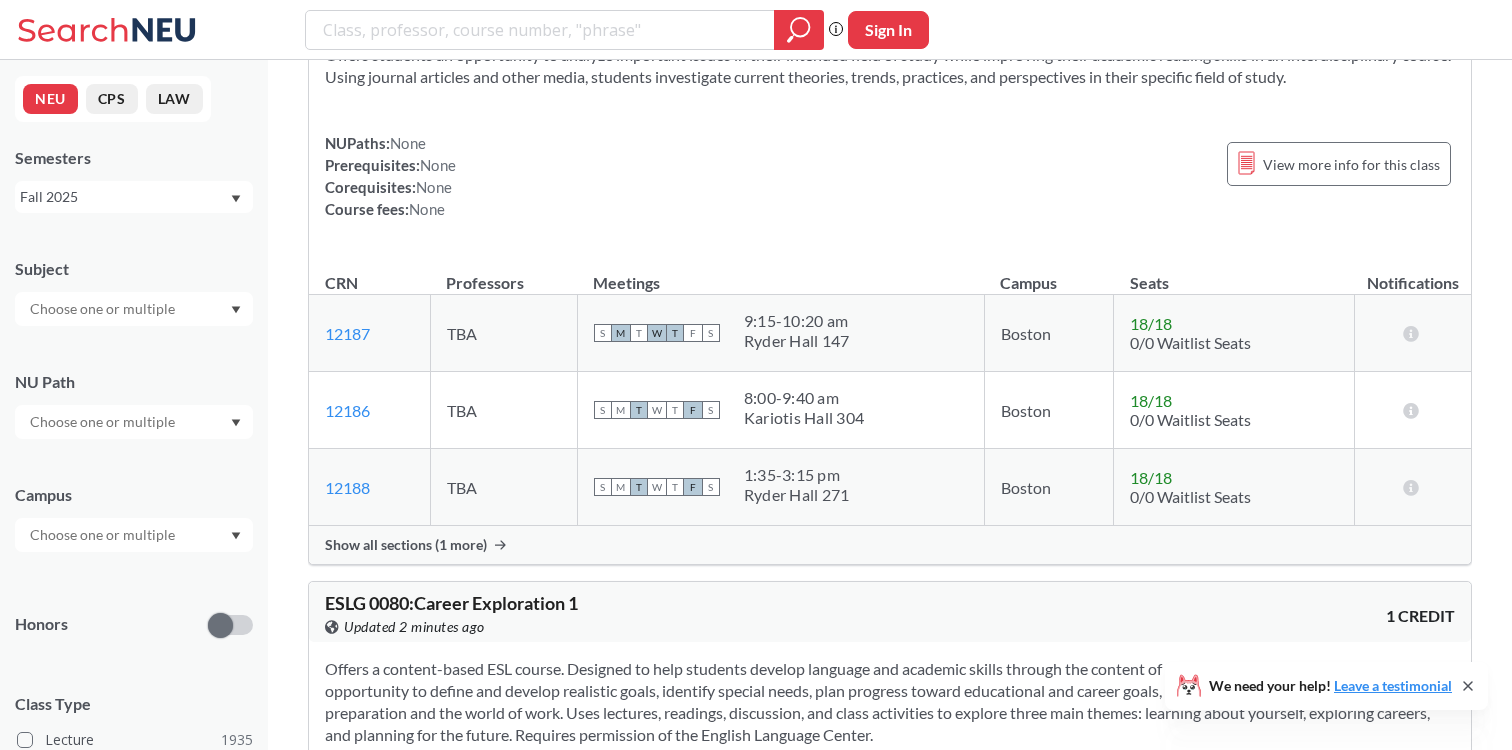 click at bounding box center [134, 422] 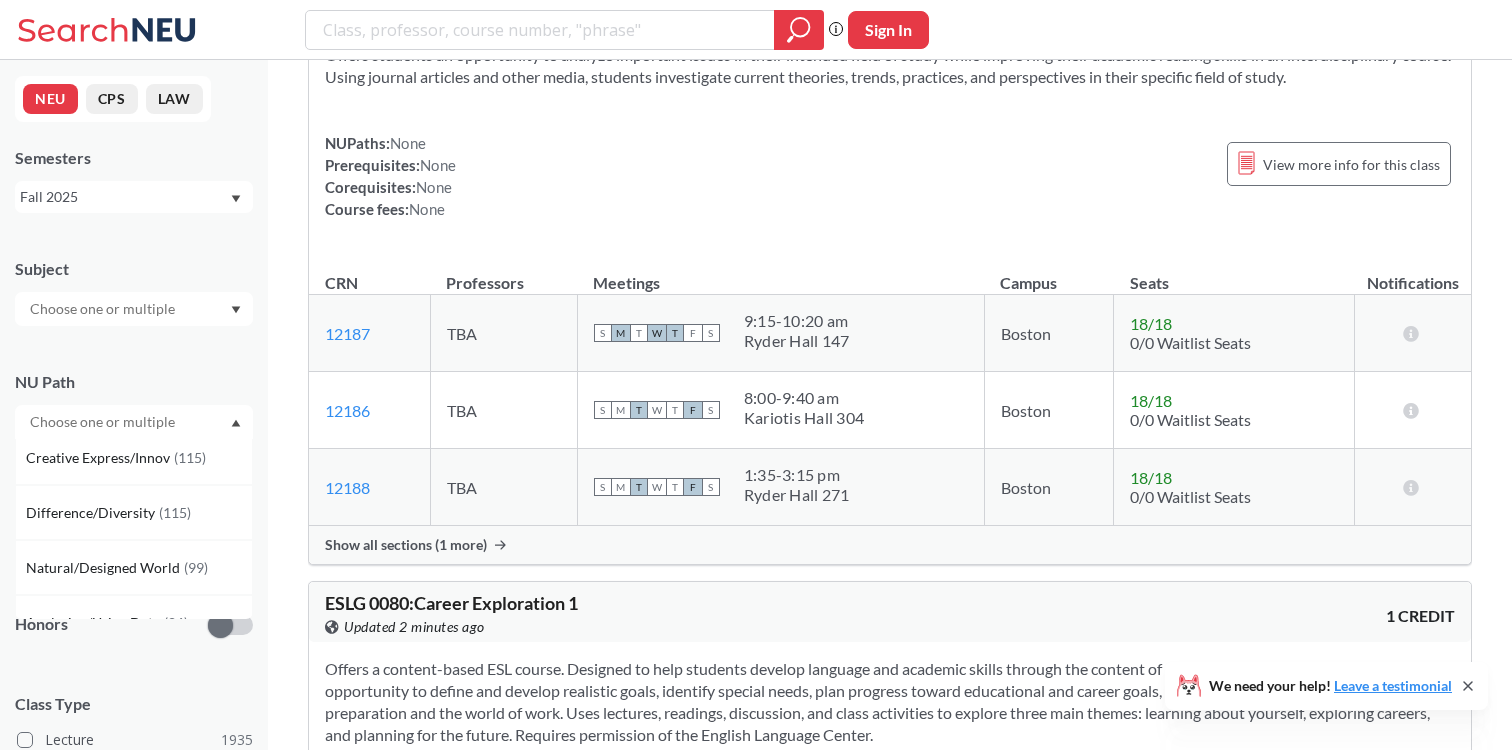 scroll, scrollTop: 186, scrollLeft: 0, axis: vertical 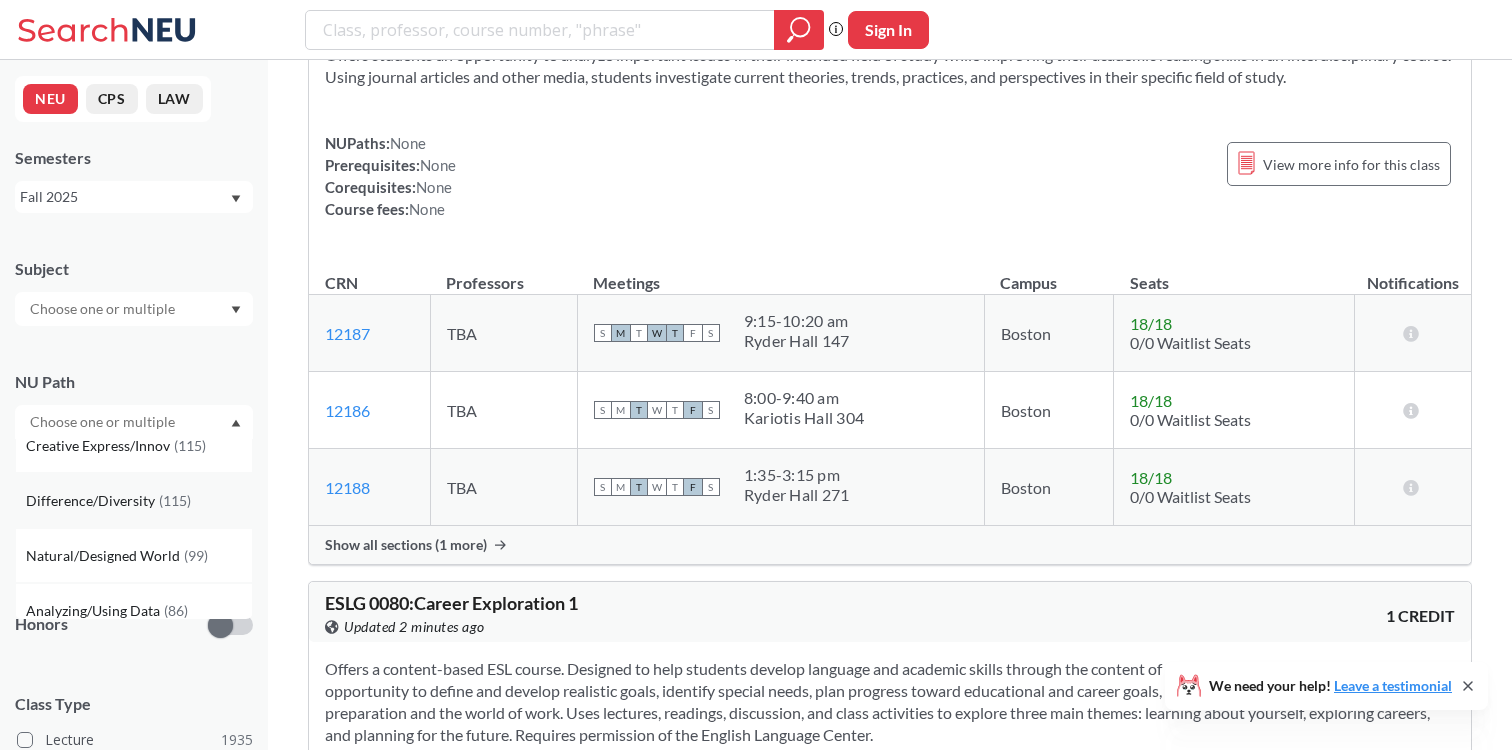 click on "Difference/Diversity" at bounding box center (92, 501) 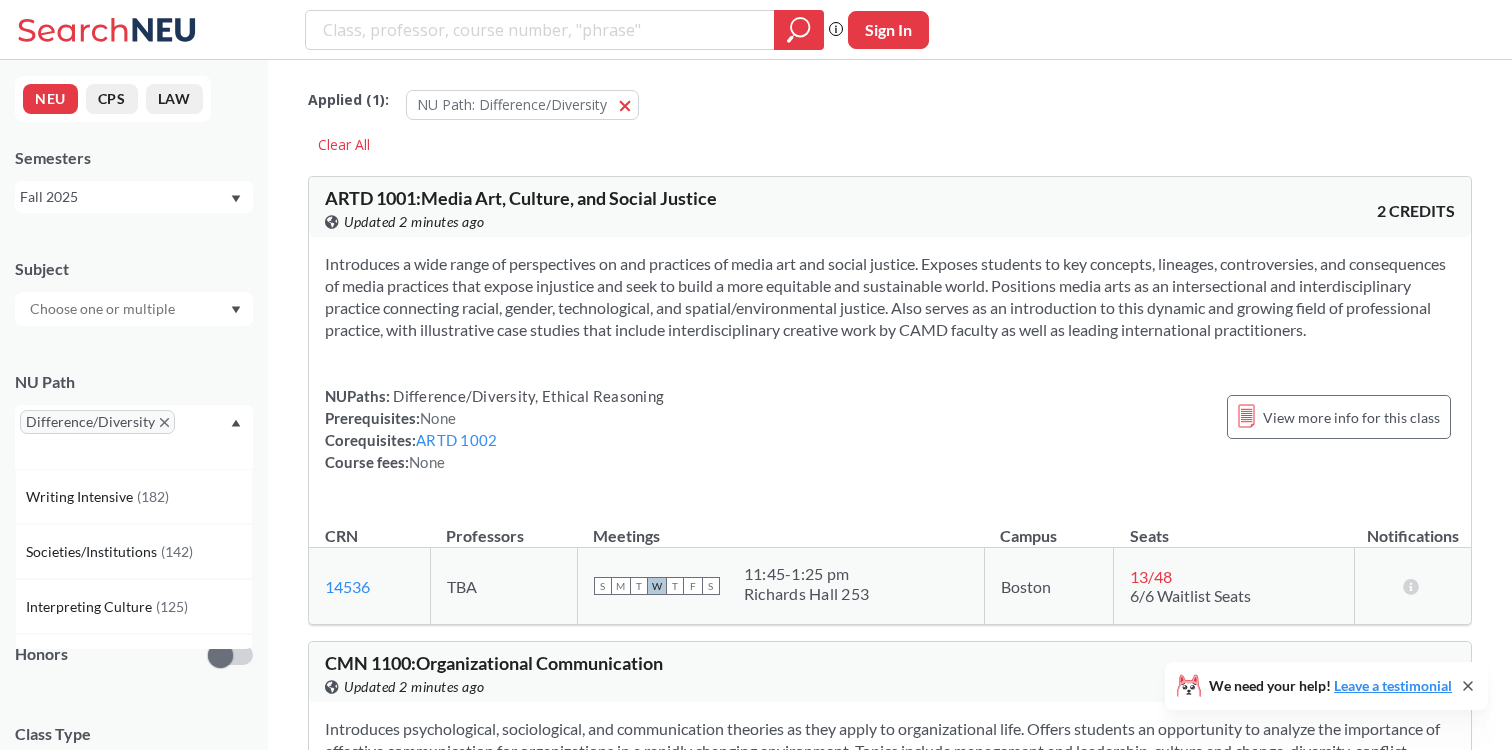 click on "Difference/Diversity" at bounding box center [134, 437] 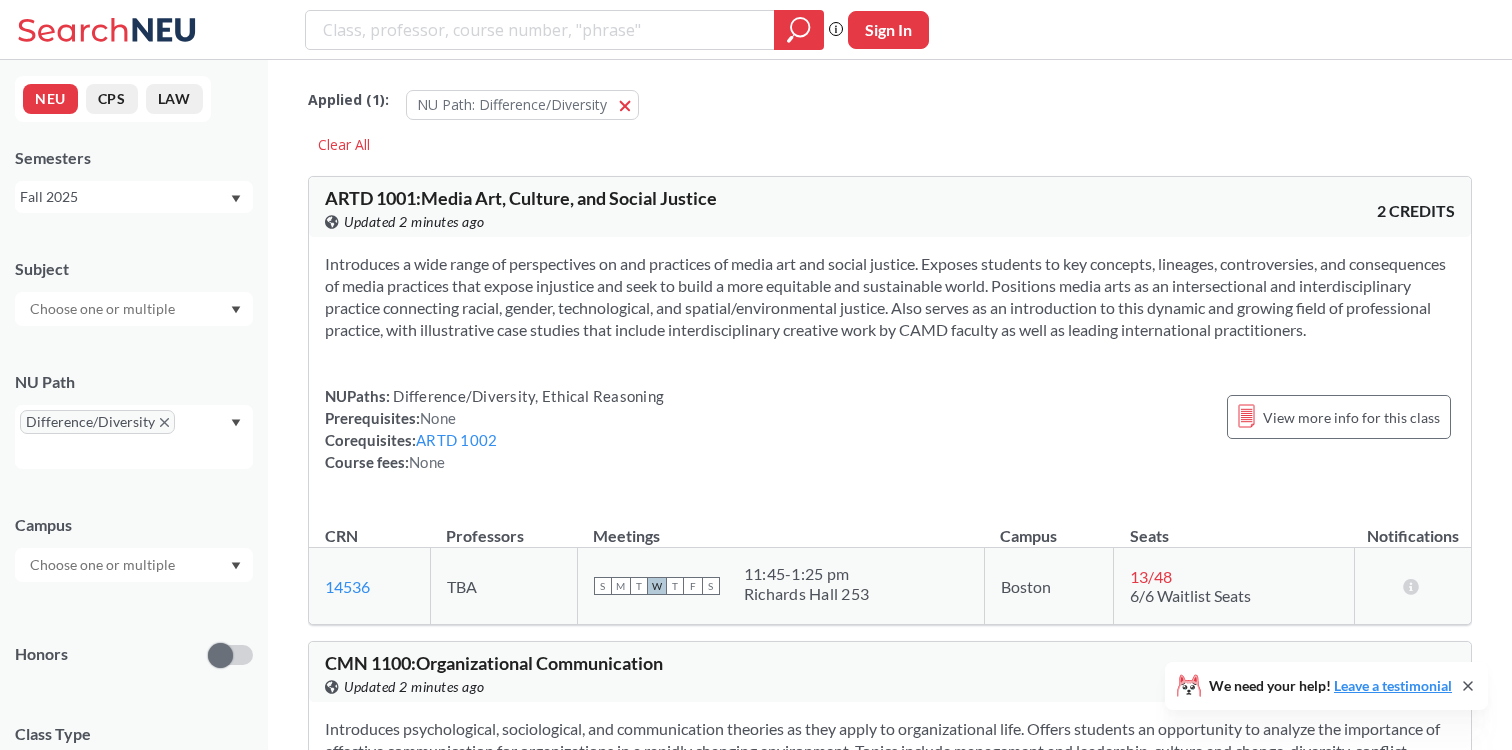 click on "Difference/Diversity" at bounding box center (134, 437) 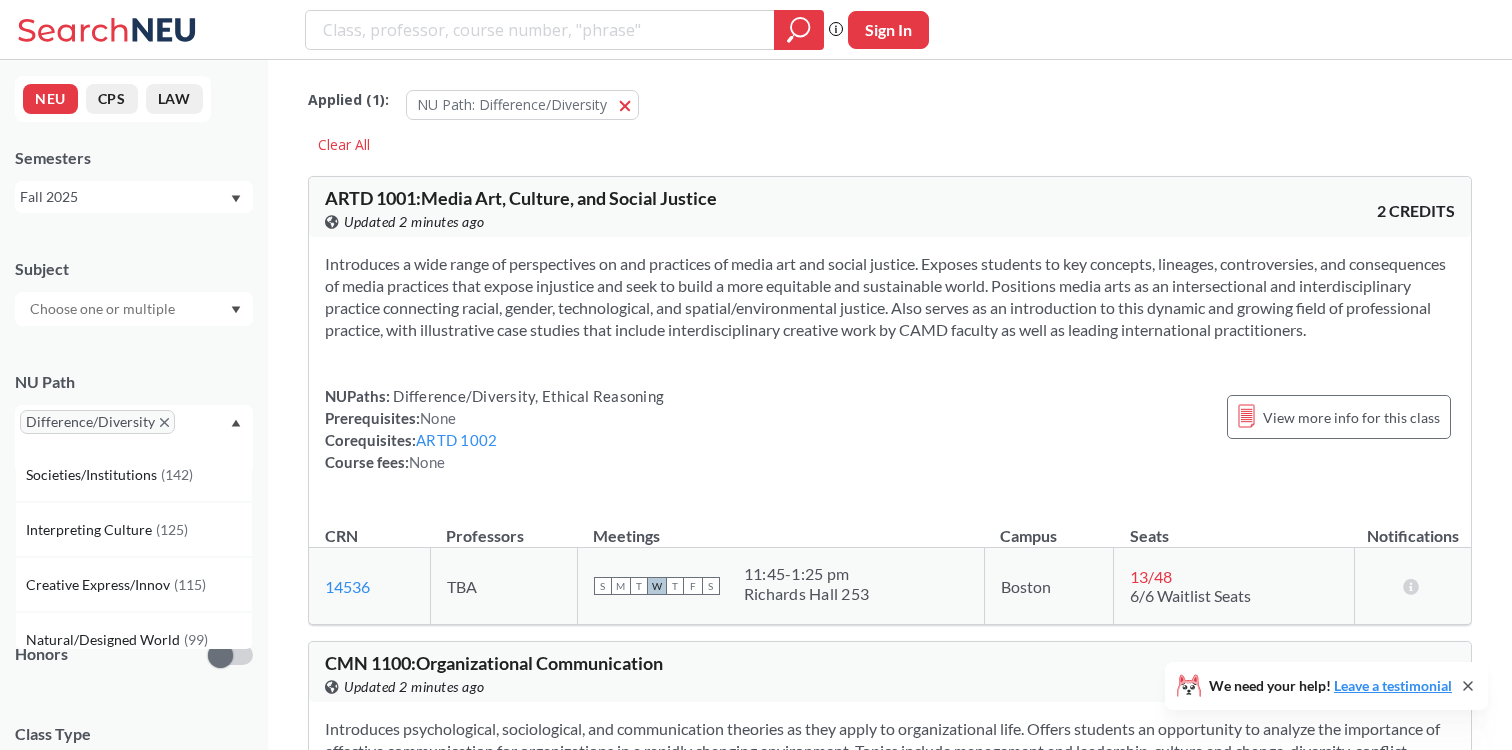 scroll, scrollTop: 0, scrollLeft: 0, axis: both 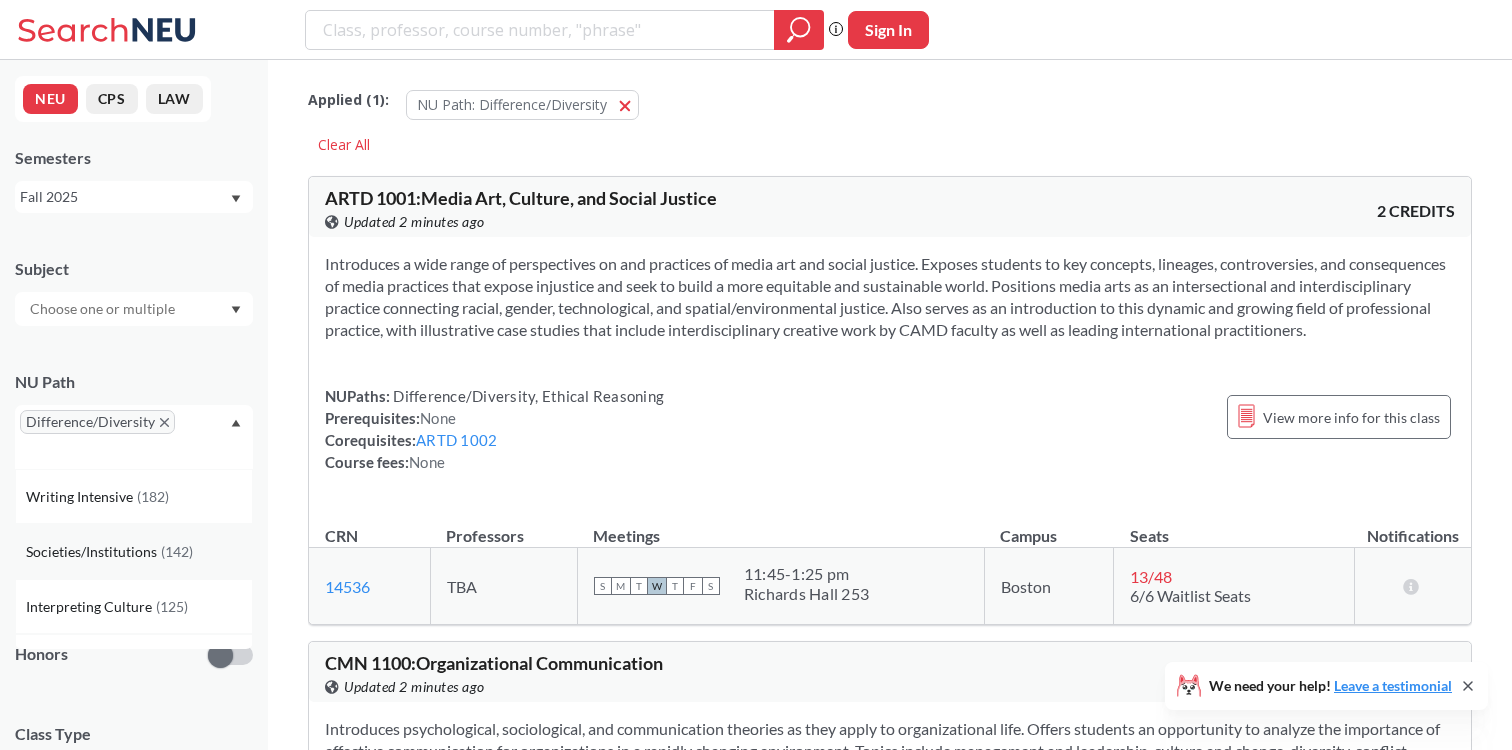 click on "Societies/Institutions ( [NUMBER] )" at bounding box center (134, 551) 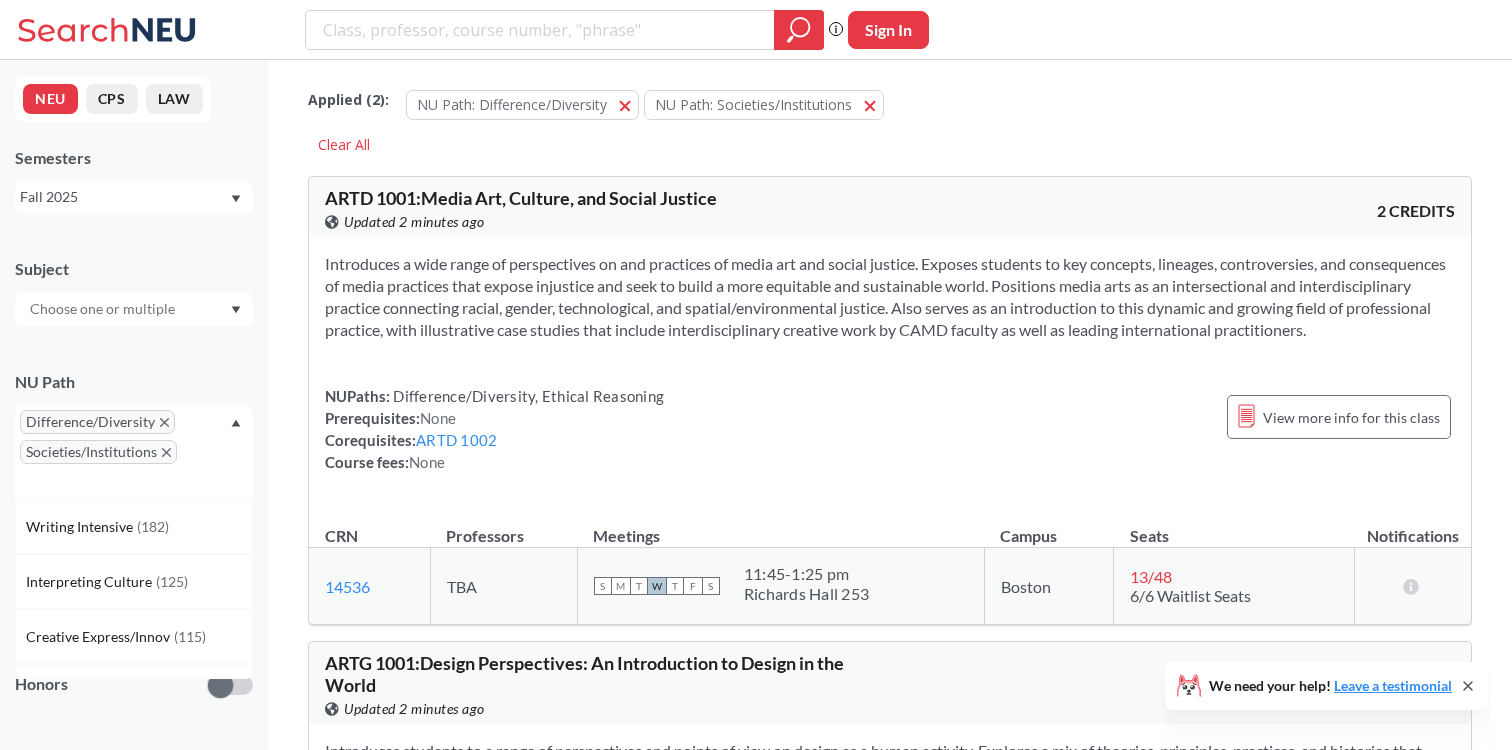click on "Difference/Diversity Societies/Institutions" at bounding box center (134, 452) 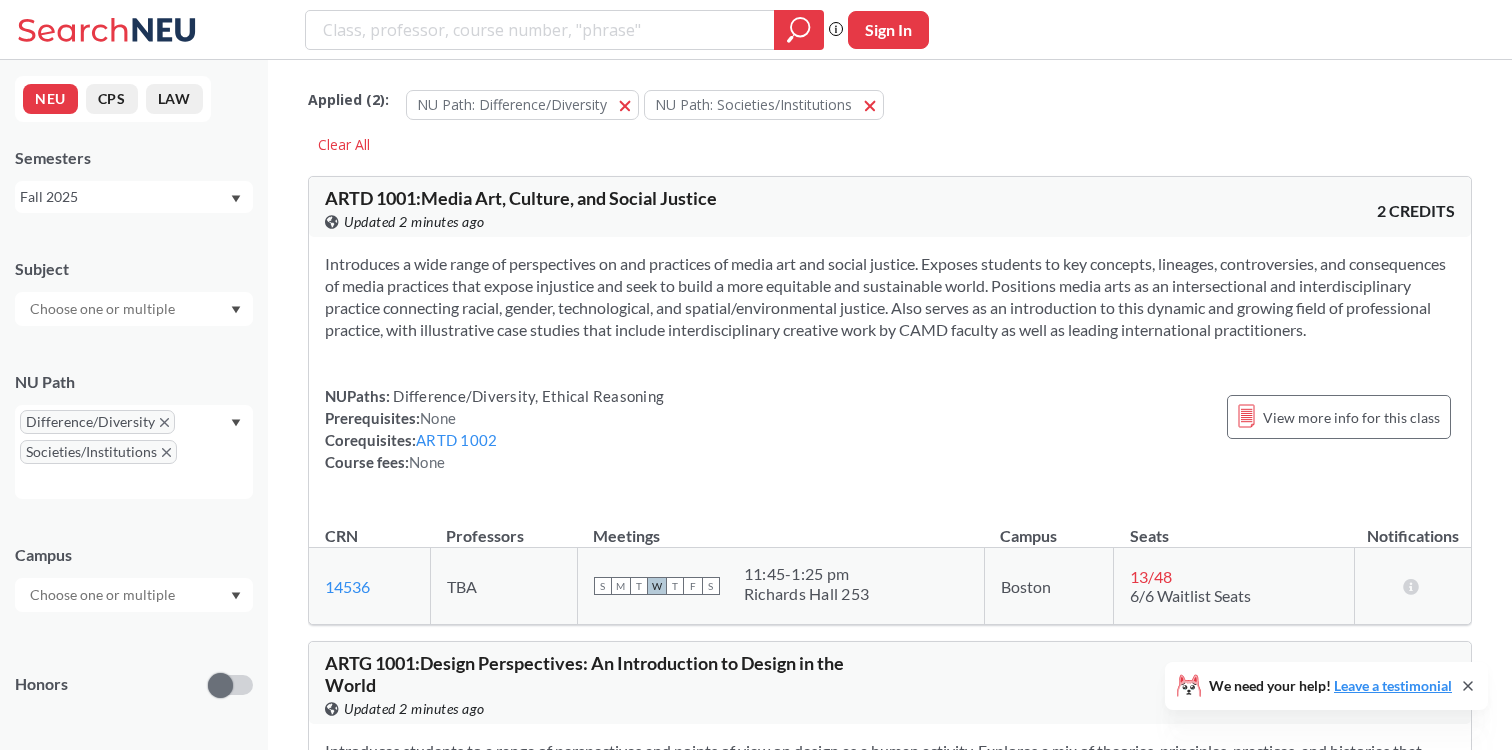 click on "Difference/Diversity Societies/Institutions" at bounding box center (134, 452) 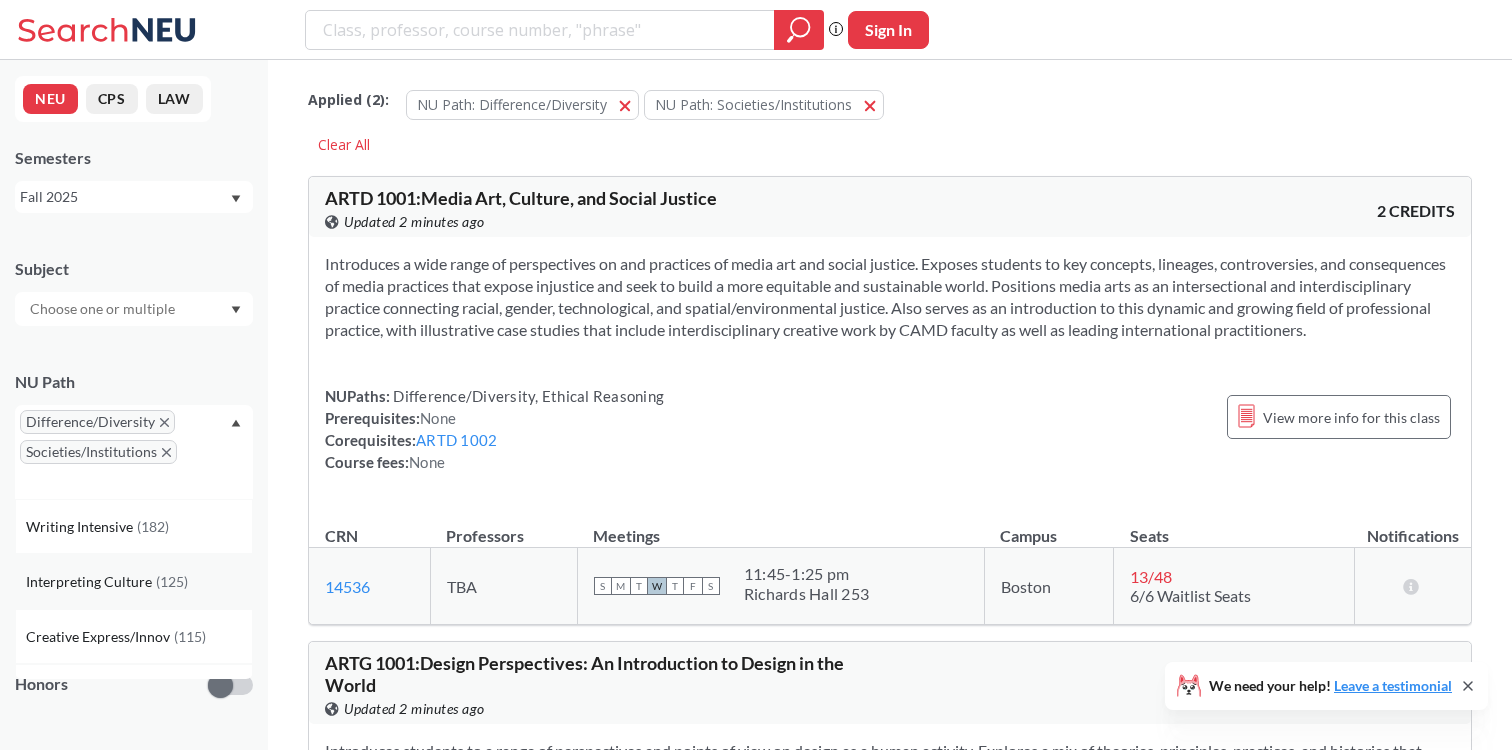 click on "Interpreting Culture" at bounding box center (91, 582) 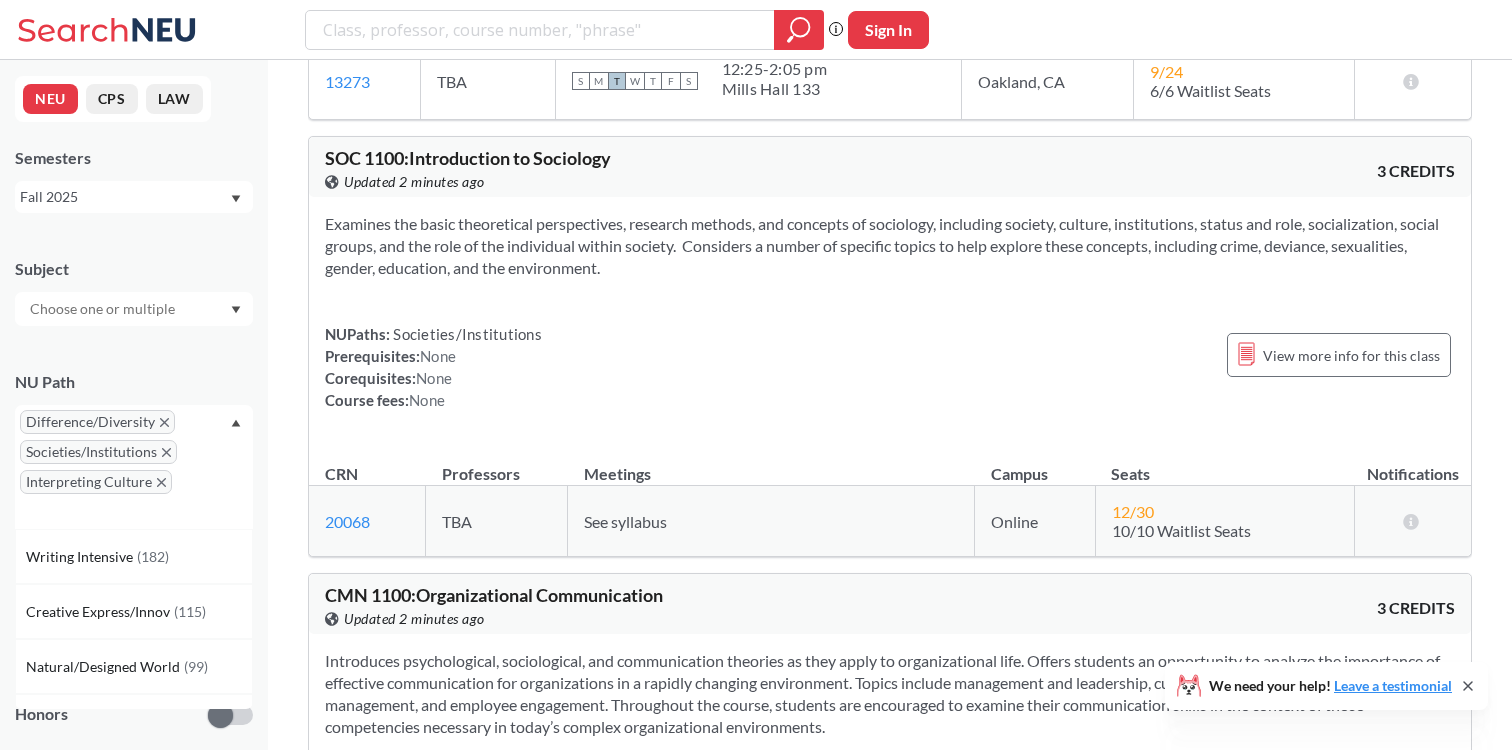 scroll, scrollTop: 2062, scrollLeft: 0, axis: vertical 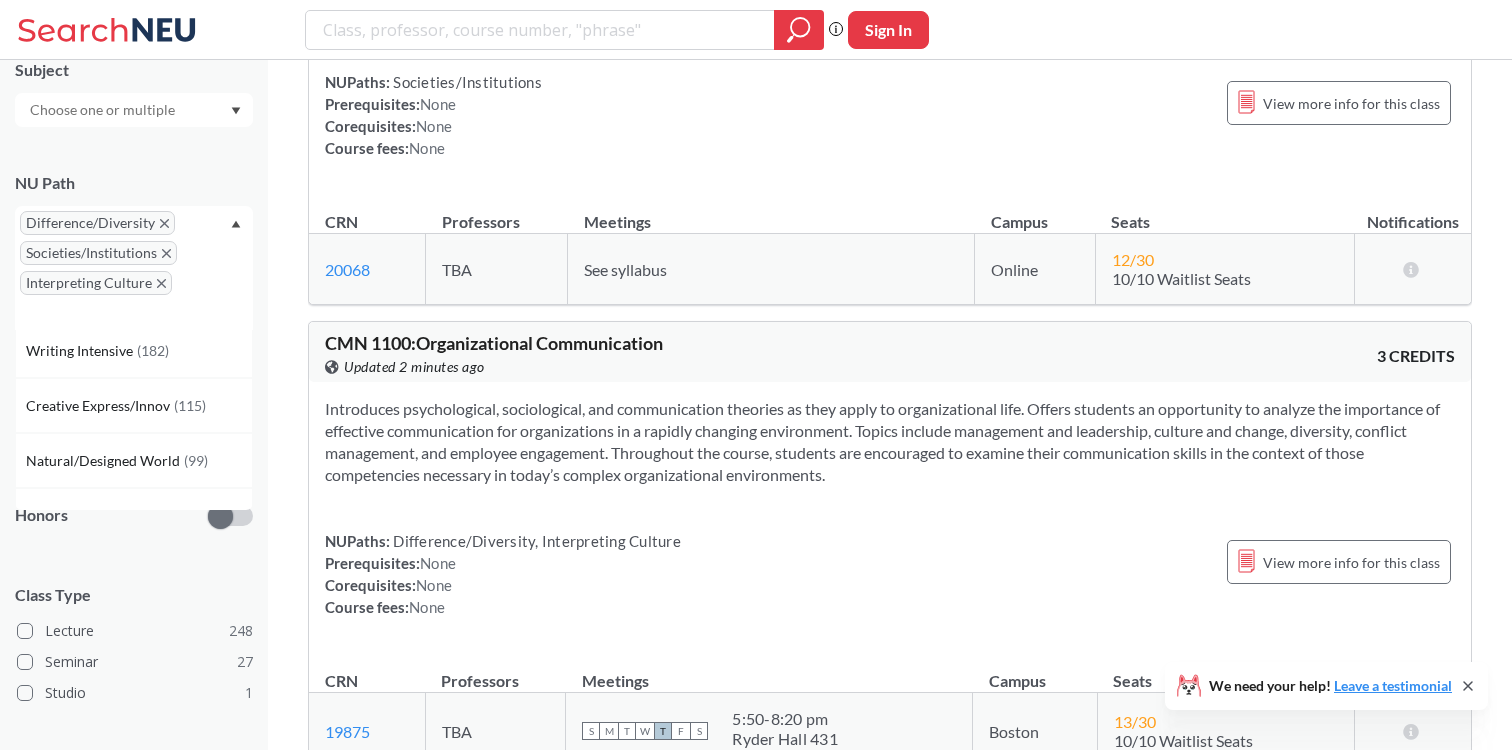 click on "Difference/Diversity Societies/Institutions Interpreting Culture" at bounding box center [134, 268] 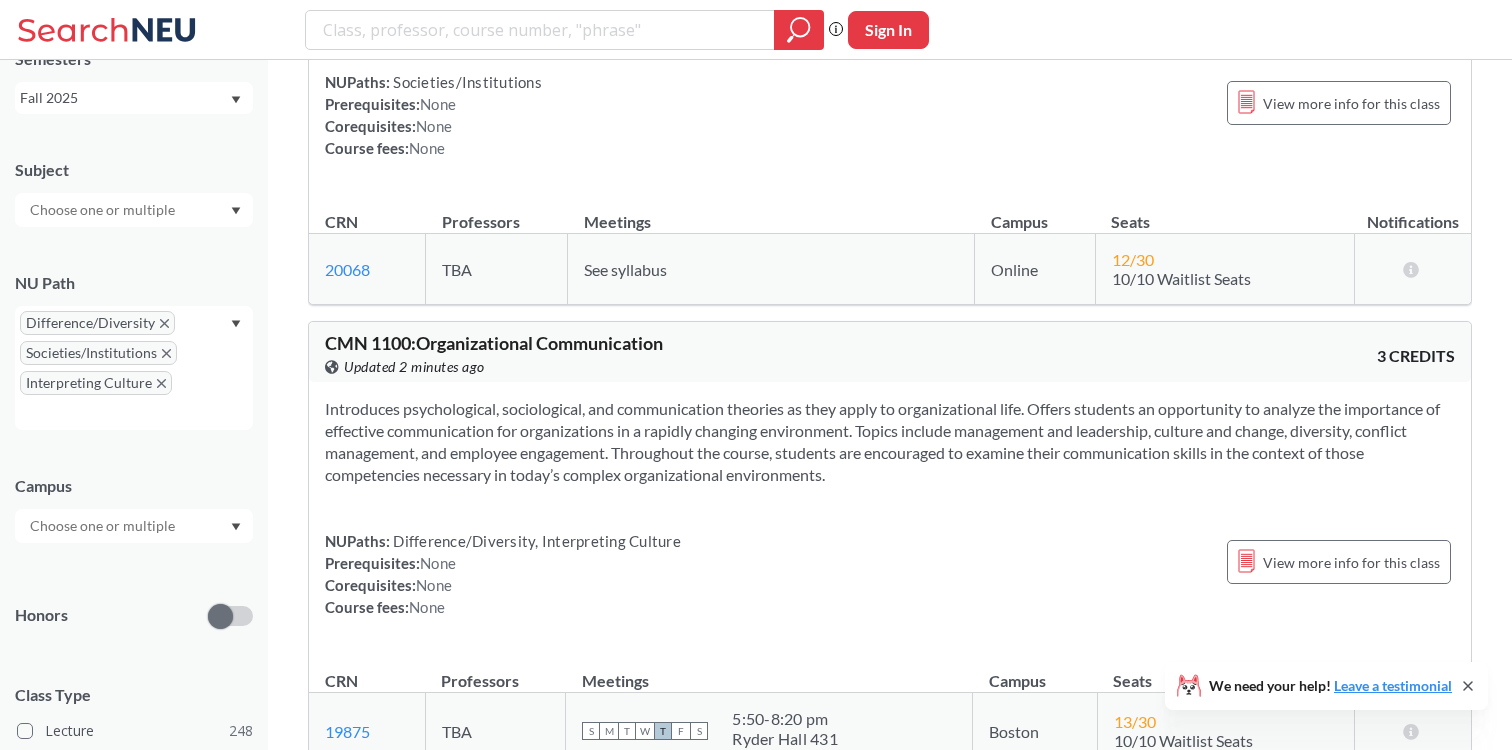 scroll, scrollTop: 51, scrollLeft: 0, axis: vertical 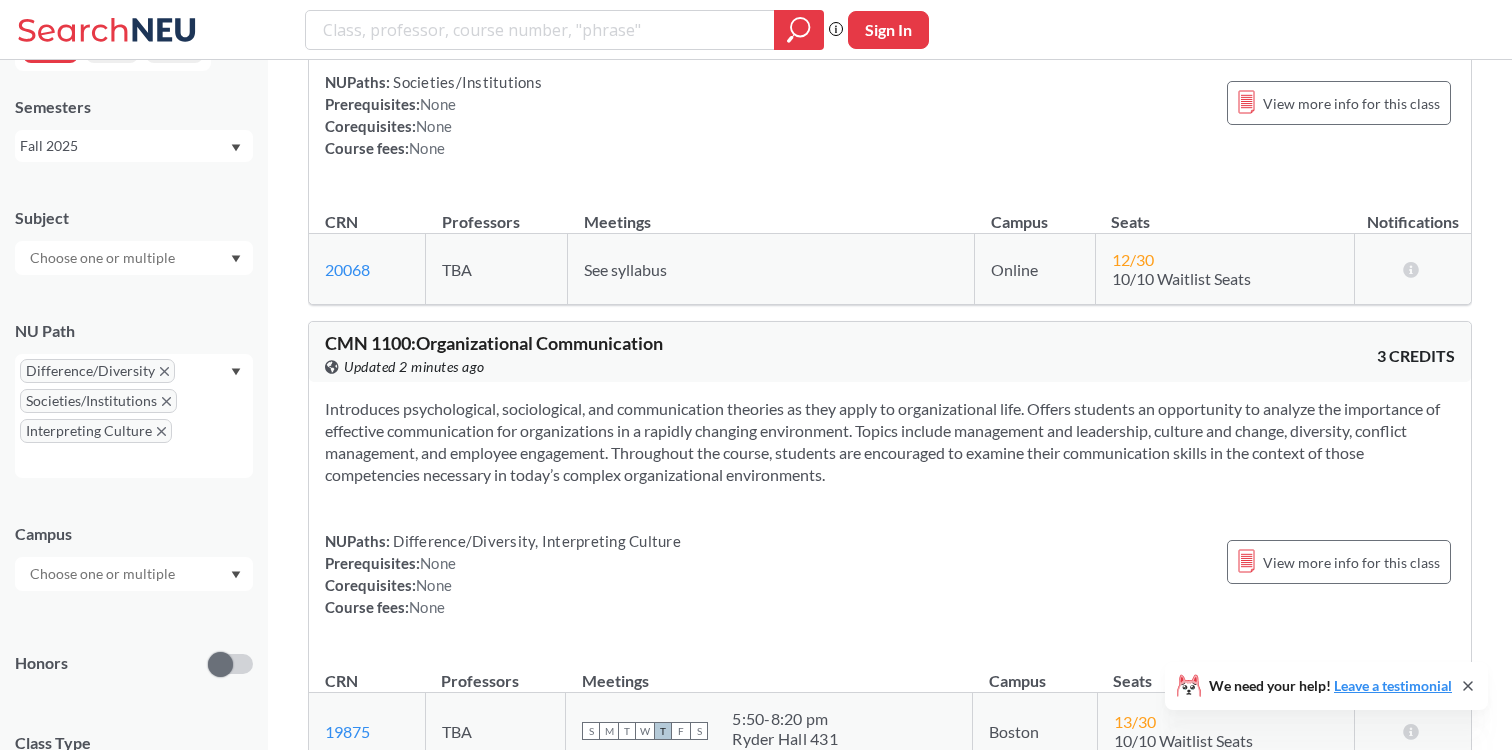 click at bounding box center [134, 258] 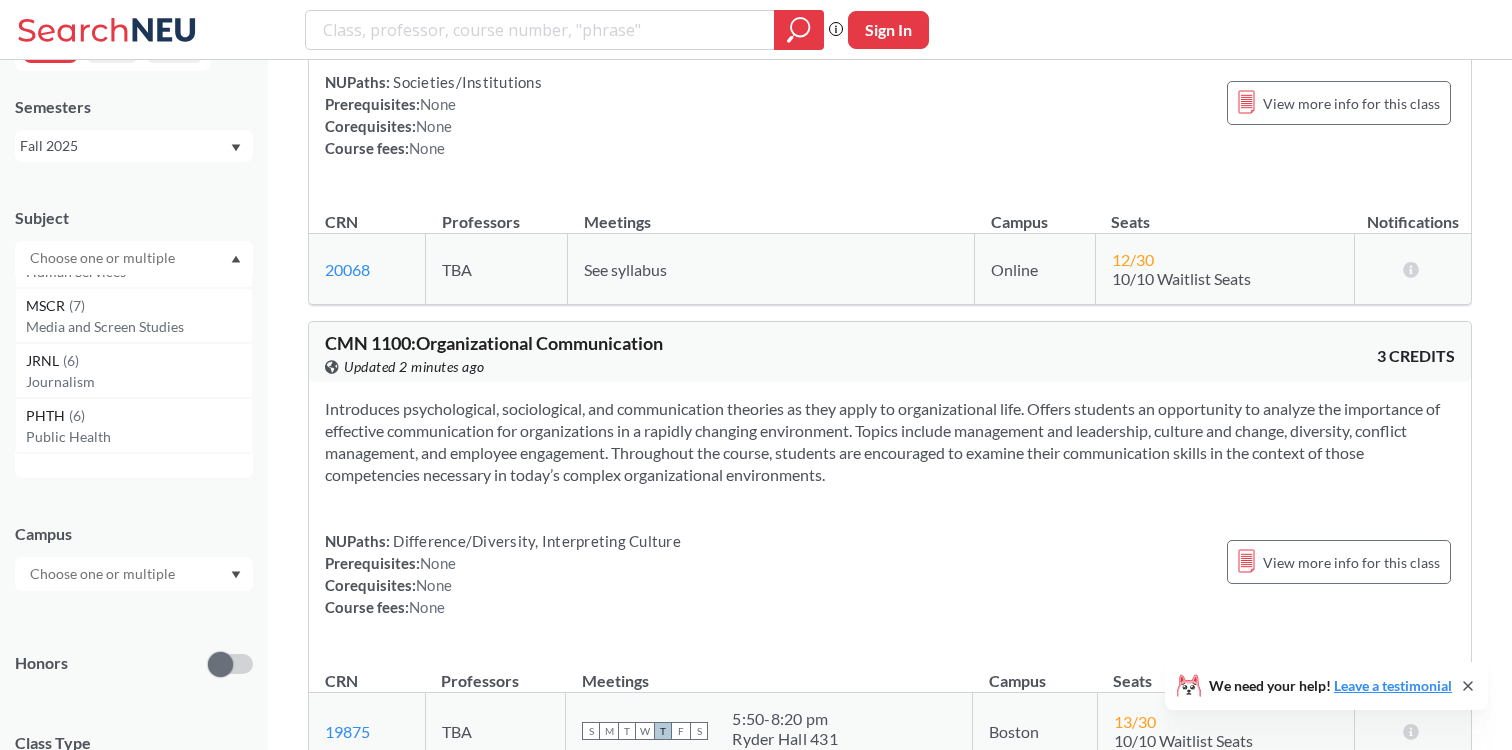 scroll, scrollTop: 759, scrollLeft: 0, axis: vertical 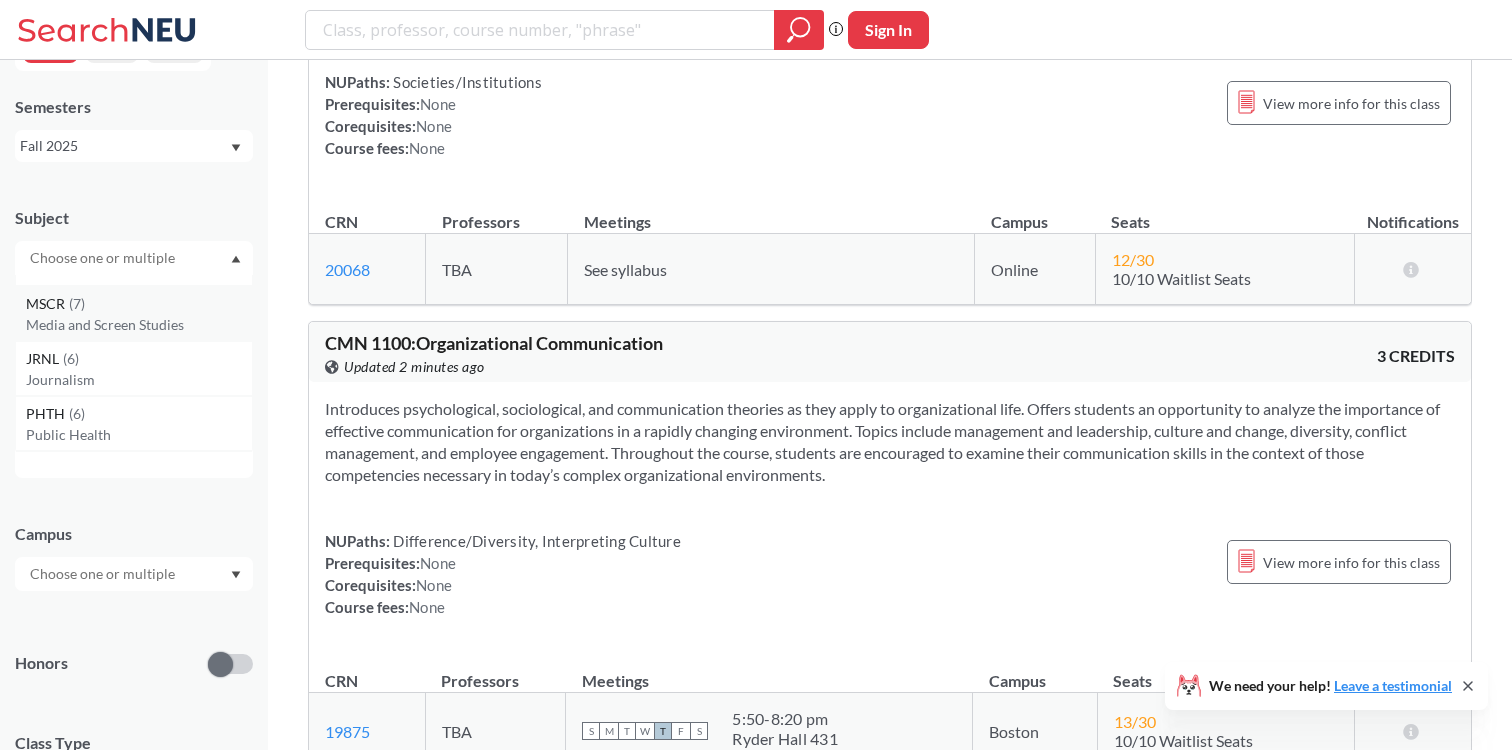 click on "Media and Screen Studies" at bounding box center [139, 325] 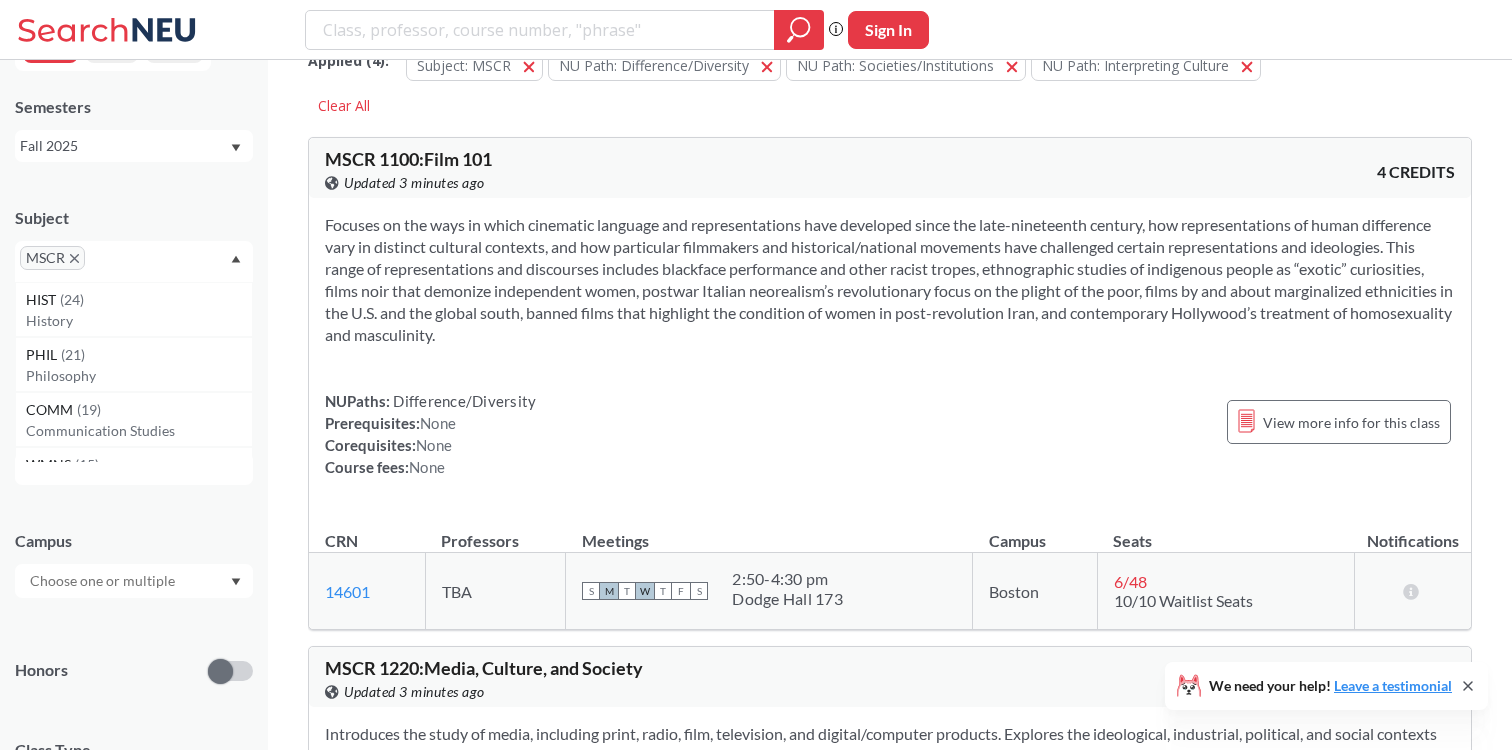 scroll, scrollTop: 41, scrollLeft: 0, axis: vertical 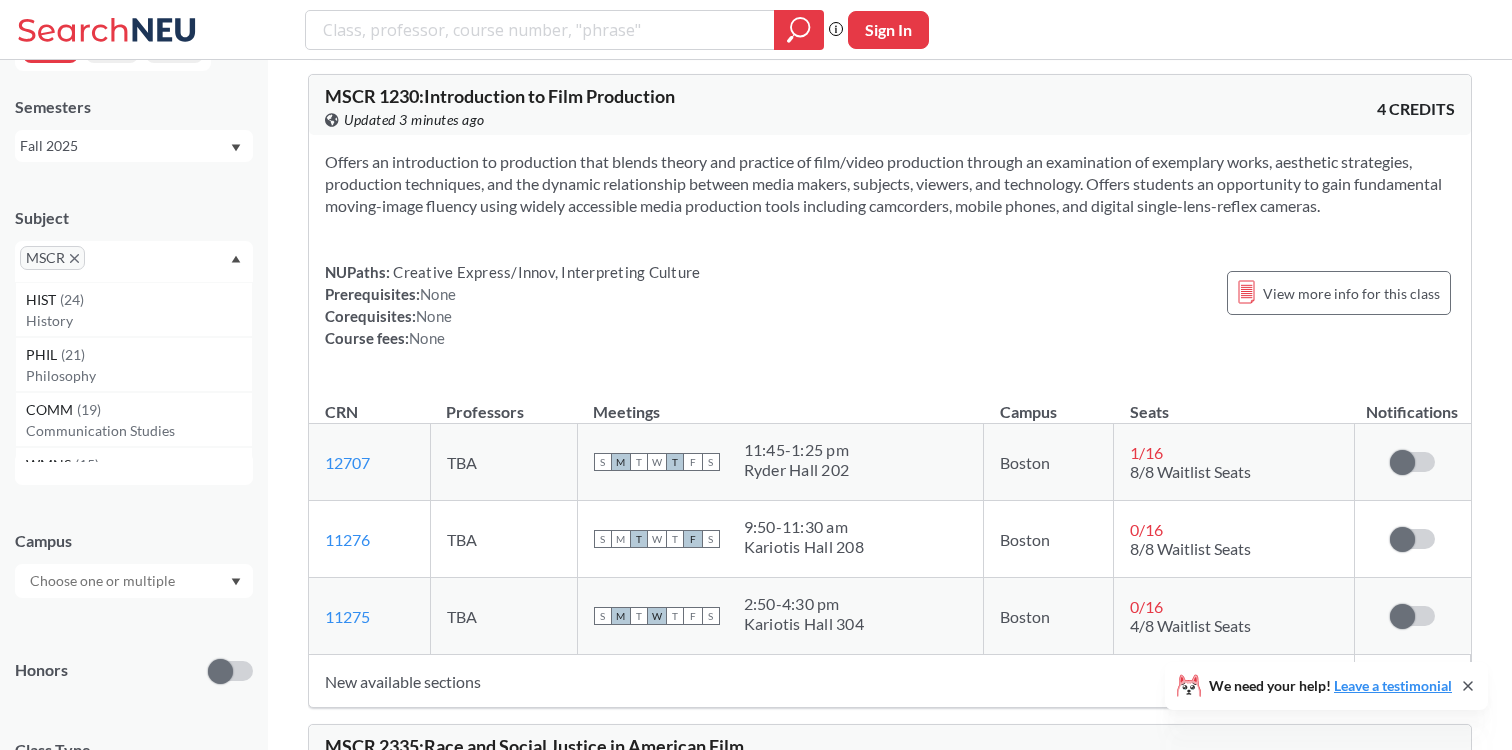 click at bounding box center (104, 581) 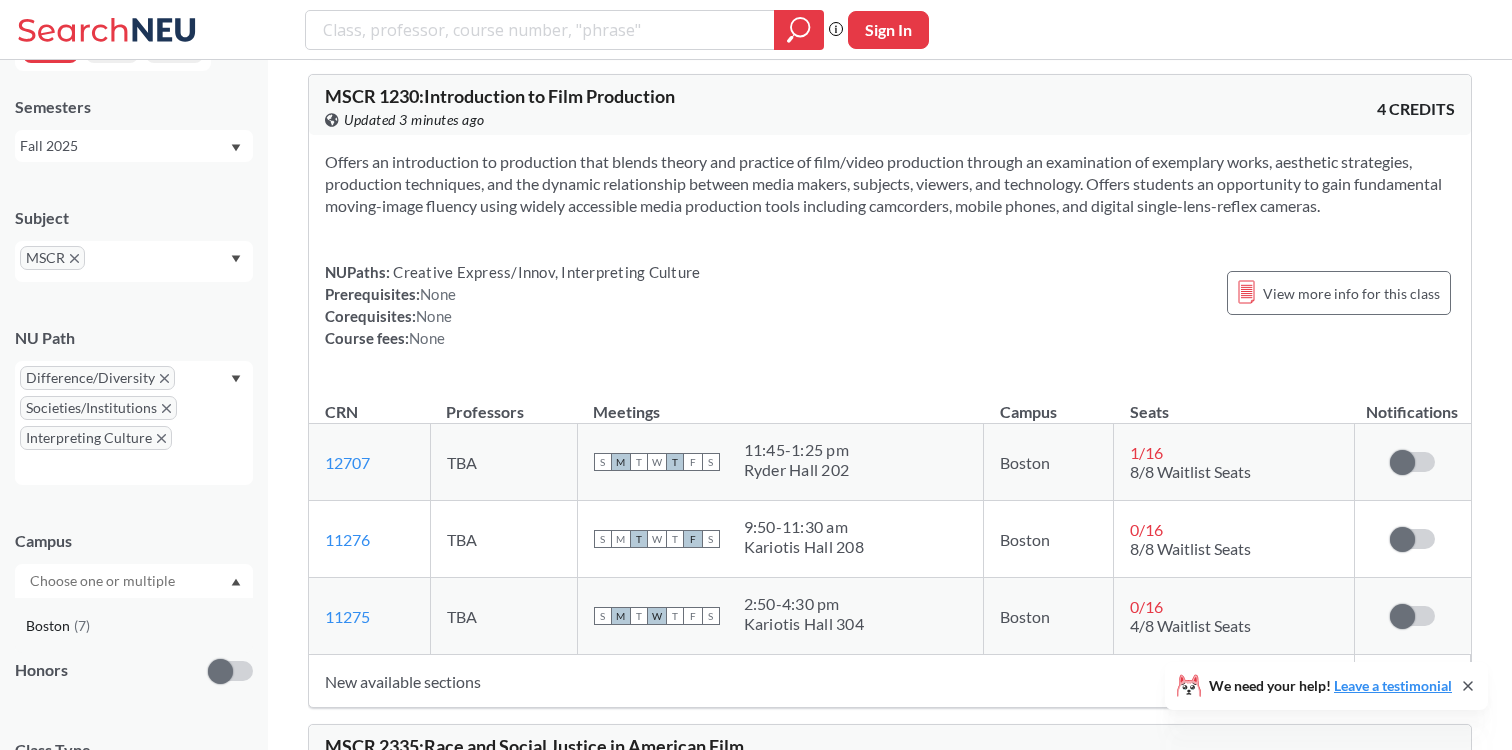 click on "[CITY] ( [NUMBER] )" at bounding box center [139, 626] 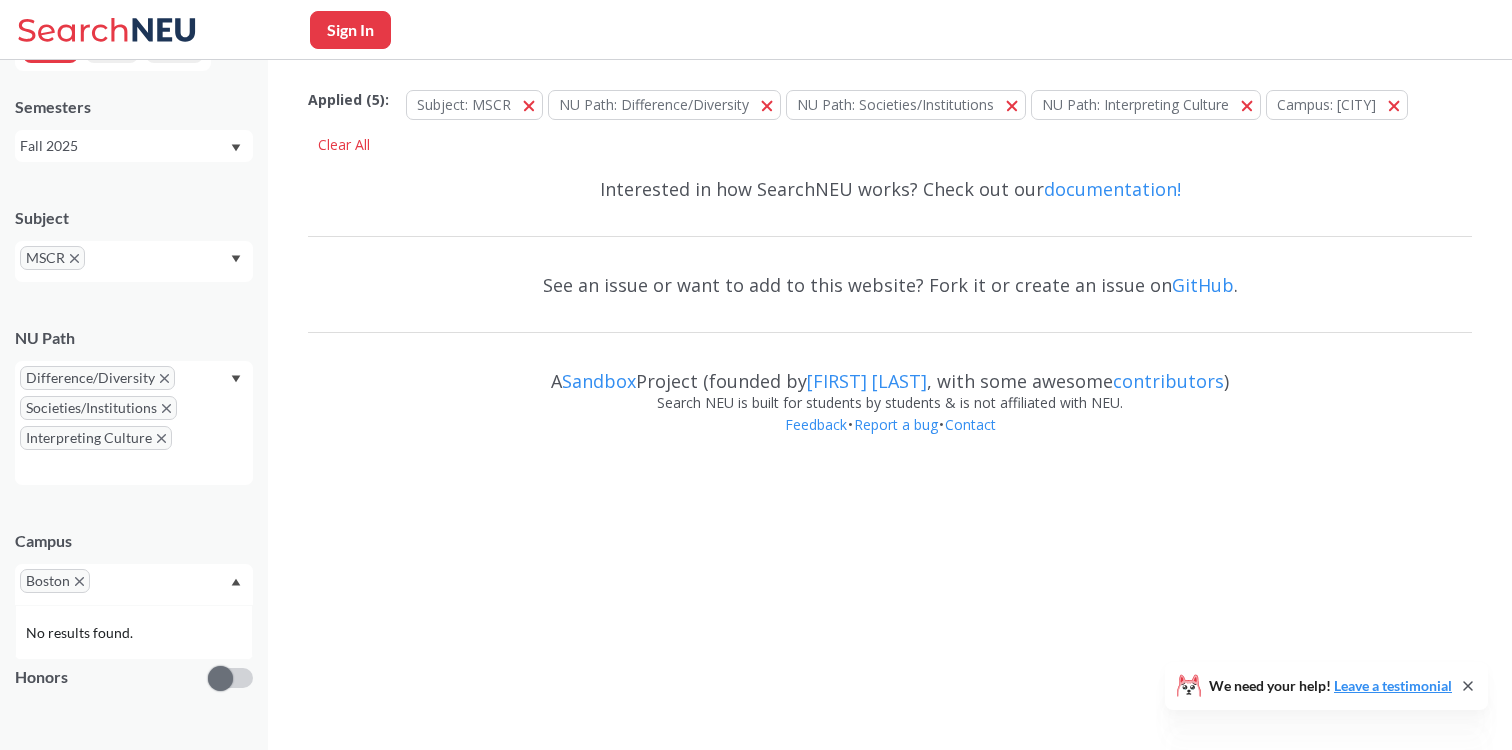 scroll, scrollTop: 0, scrollLeft: 0, axis: both 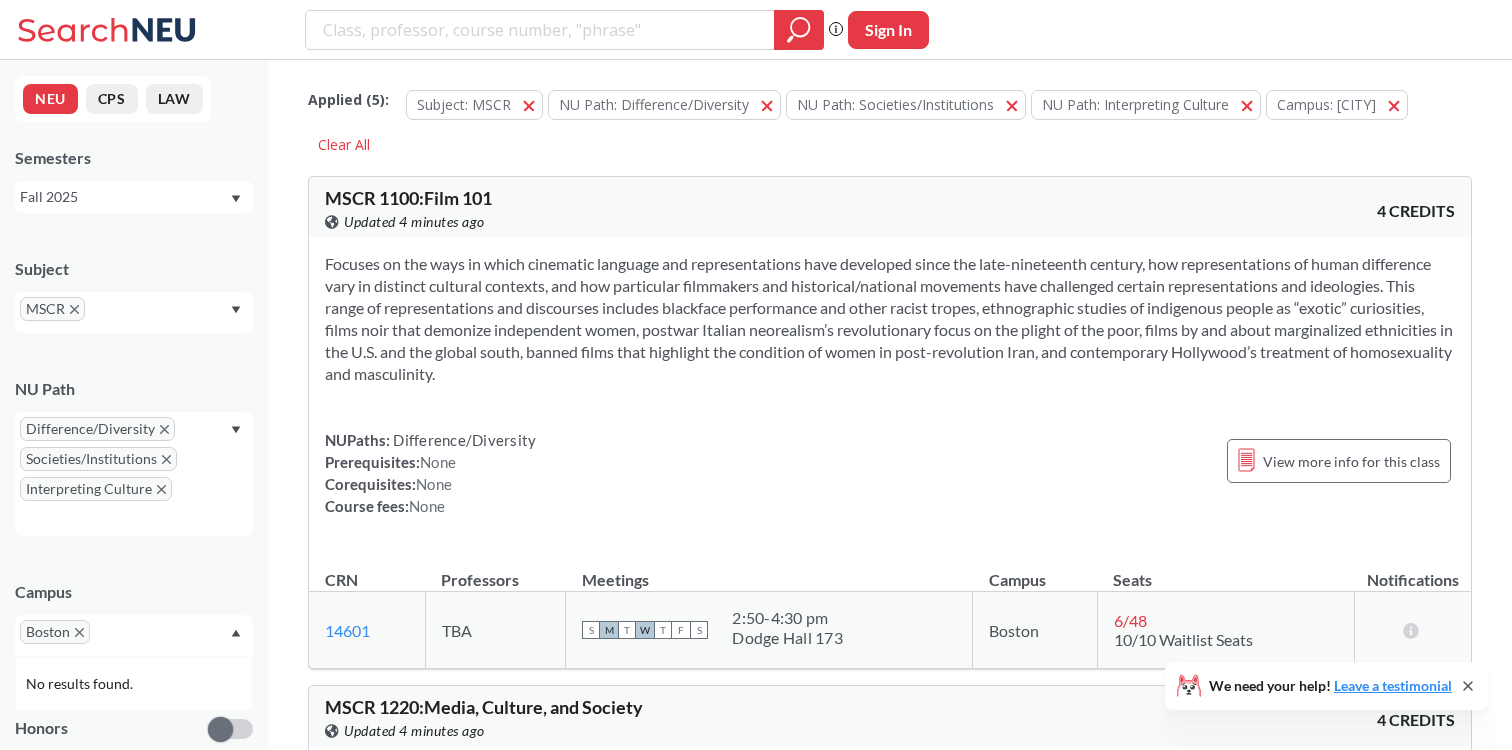 click 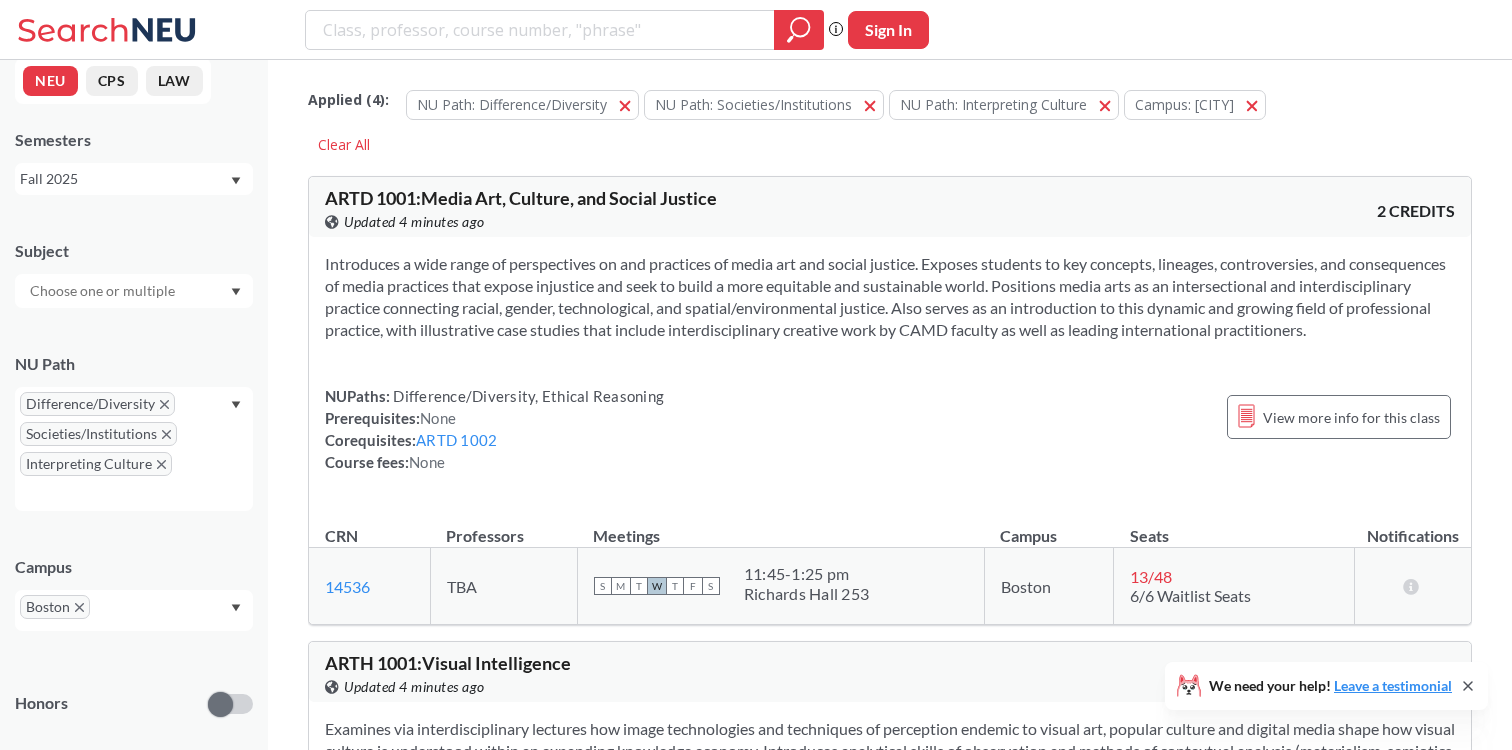 scroll, scrollTop: 0, scrollLeft: 0, axis: both 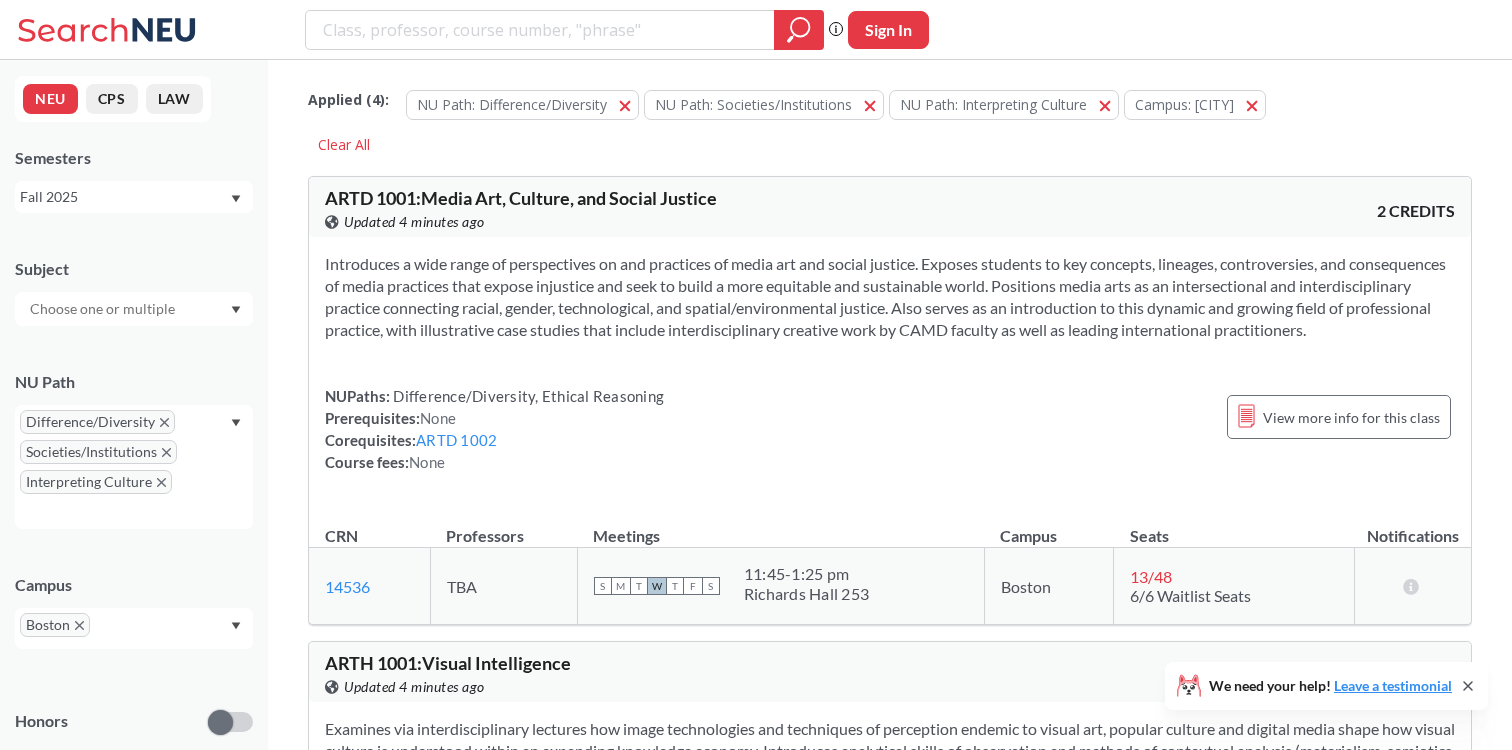 click at bounding box center [104, 309] 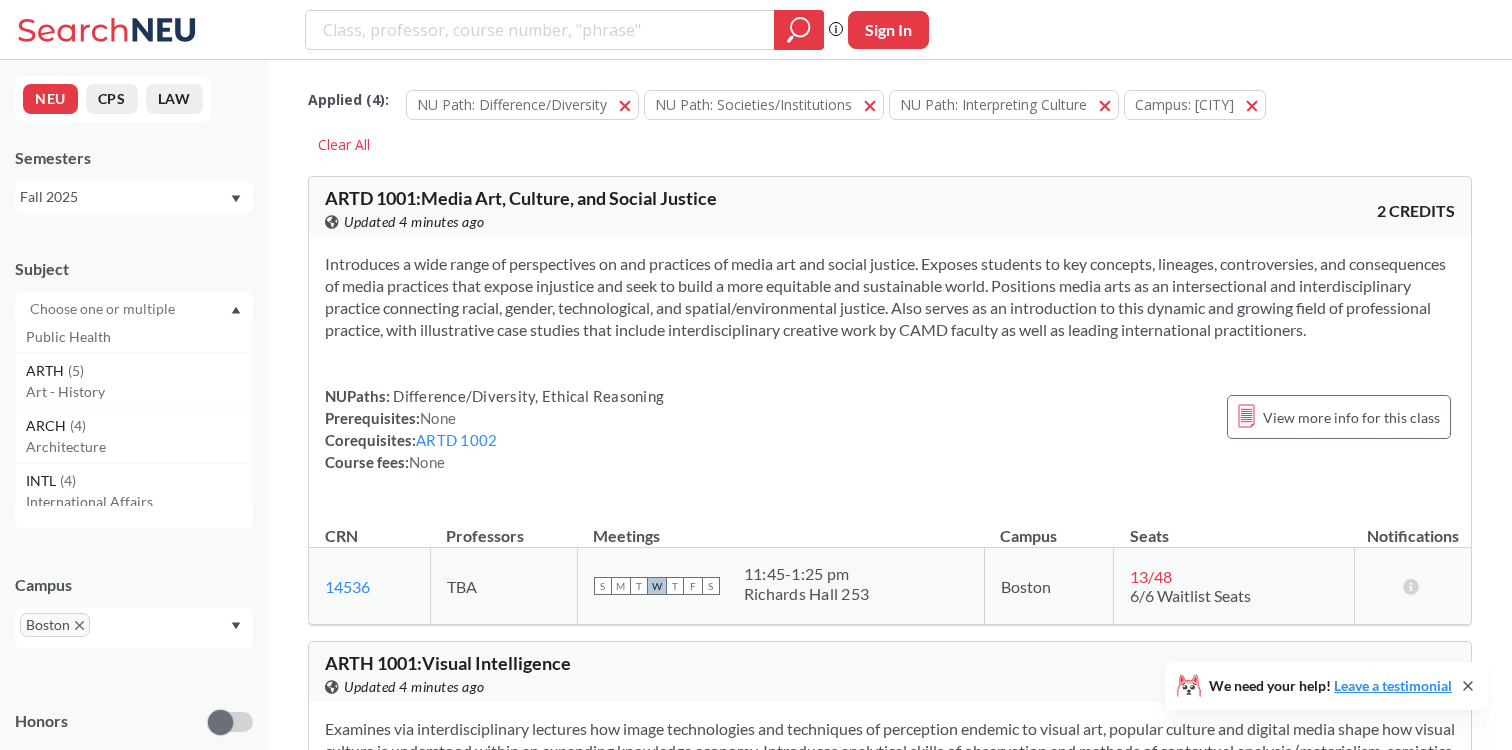 scroll, scrollTop: 953, scrollLeft: 0, axis: vertical 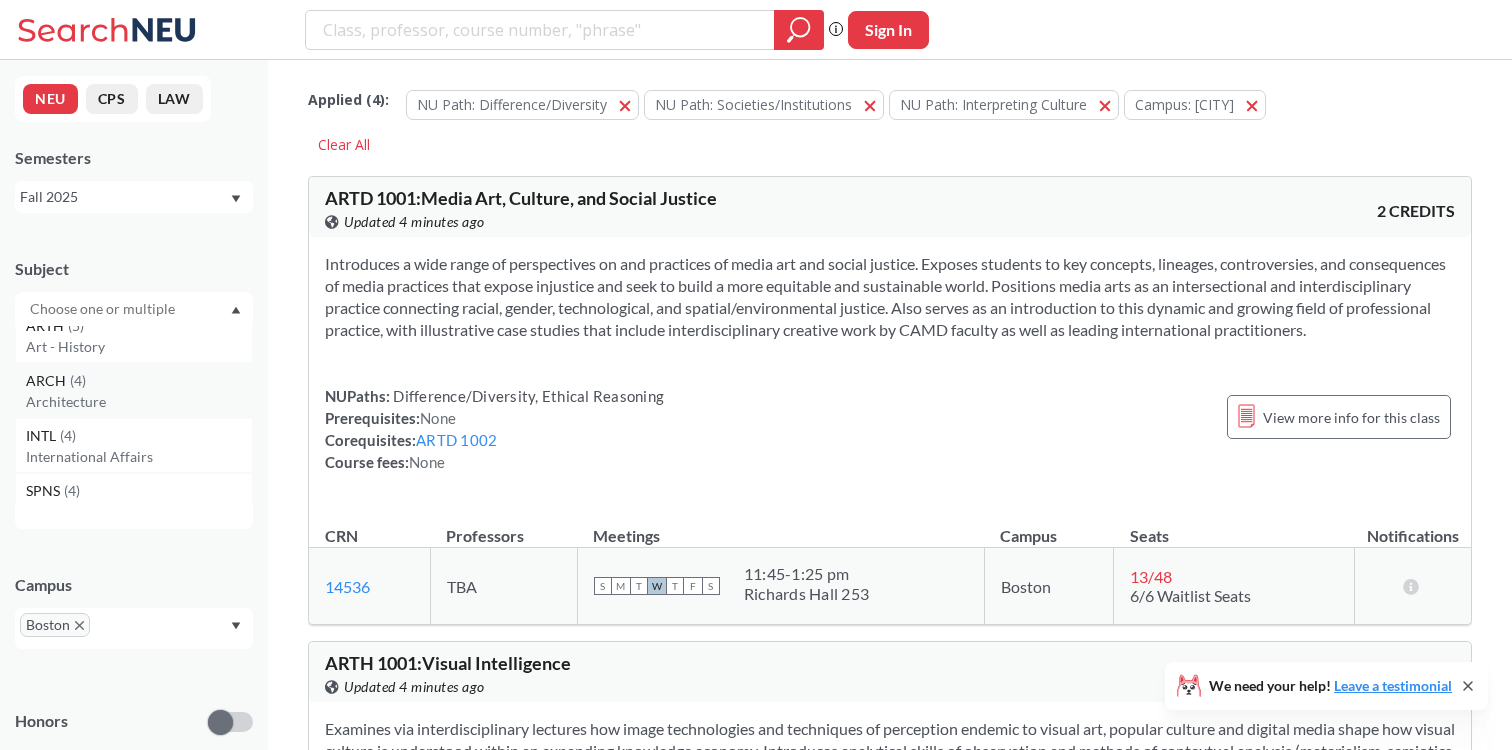 click on "ARCH ( [NUMBER] ) Architecture" at bounding box center (134, 390) 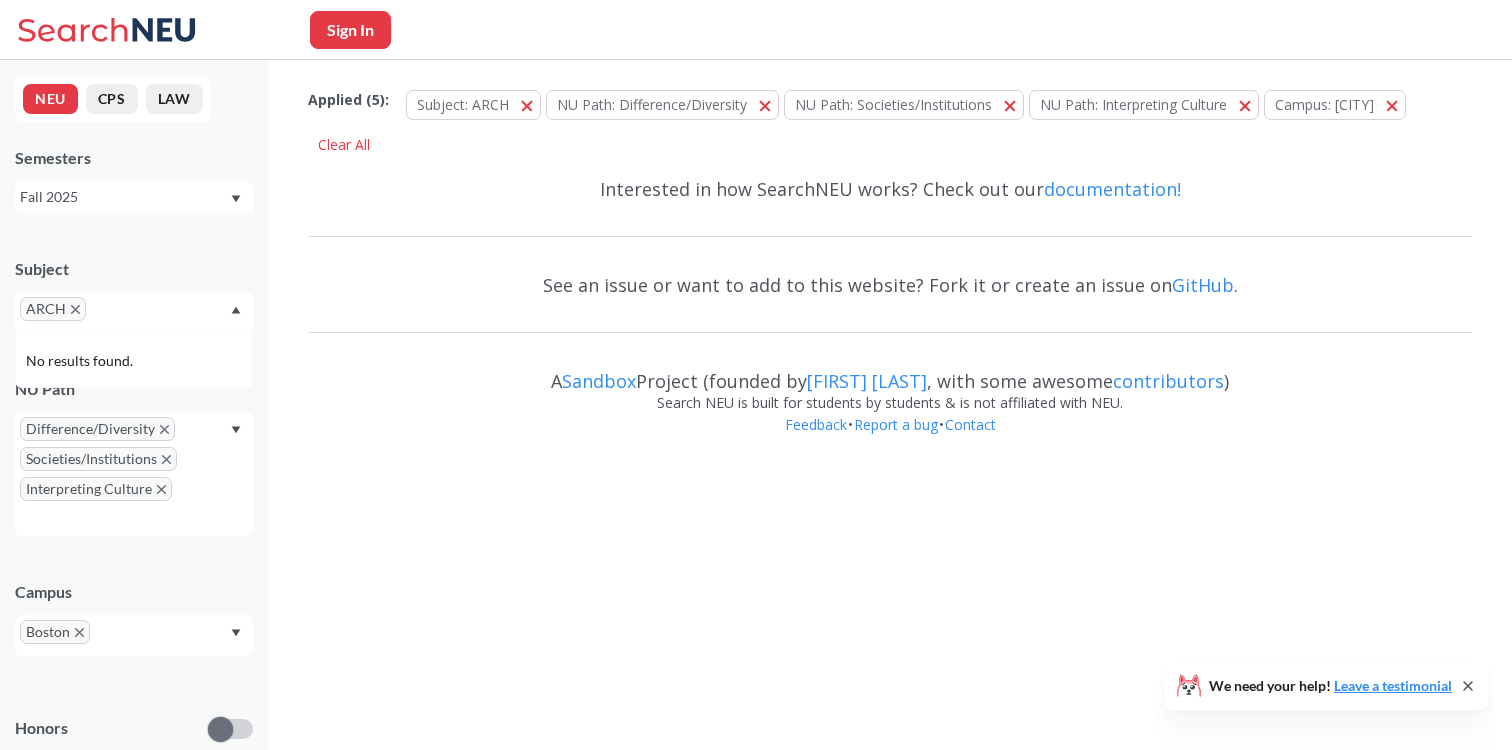 scroll, scrollTop: 0, scrollLeft: 0, axis: both 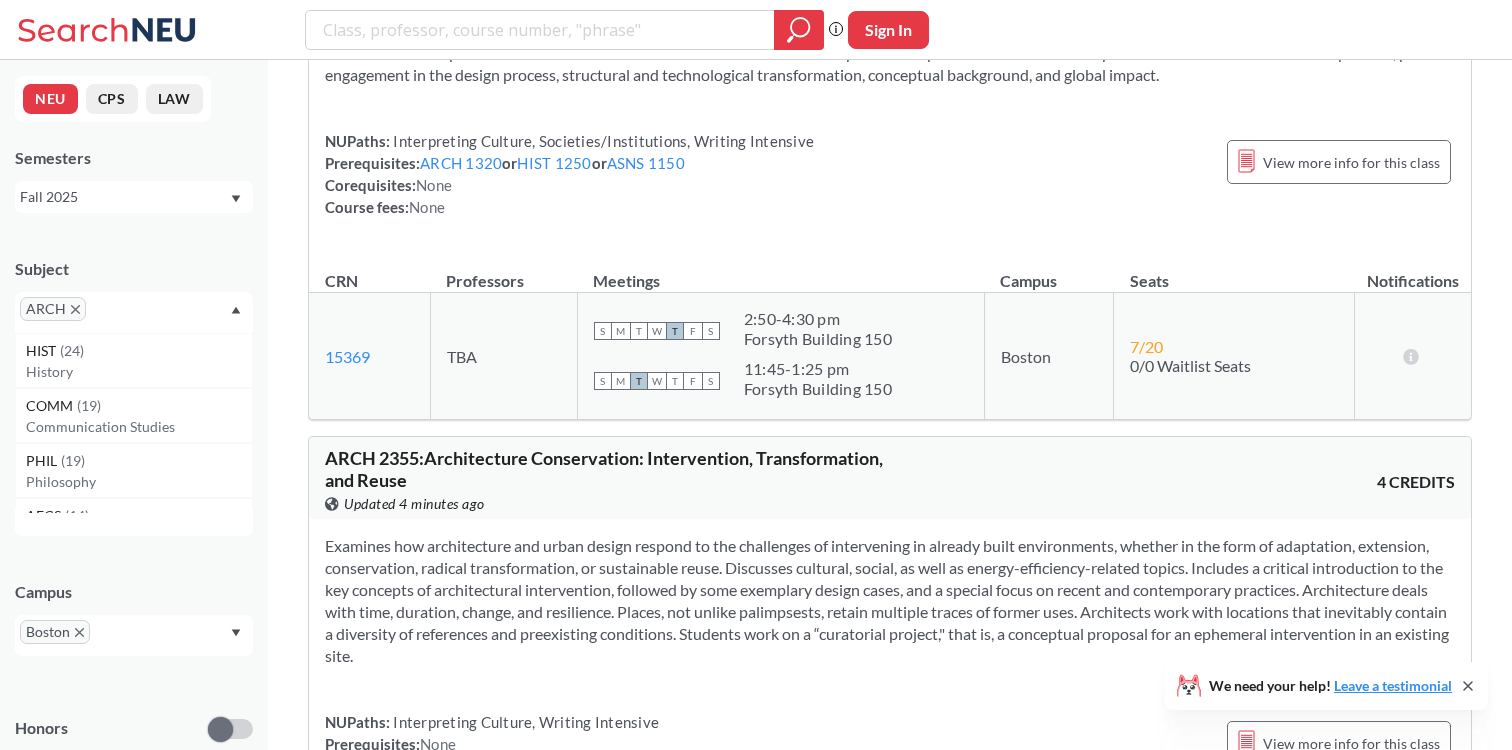 click 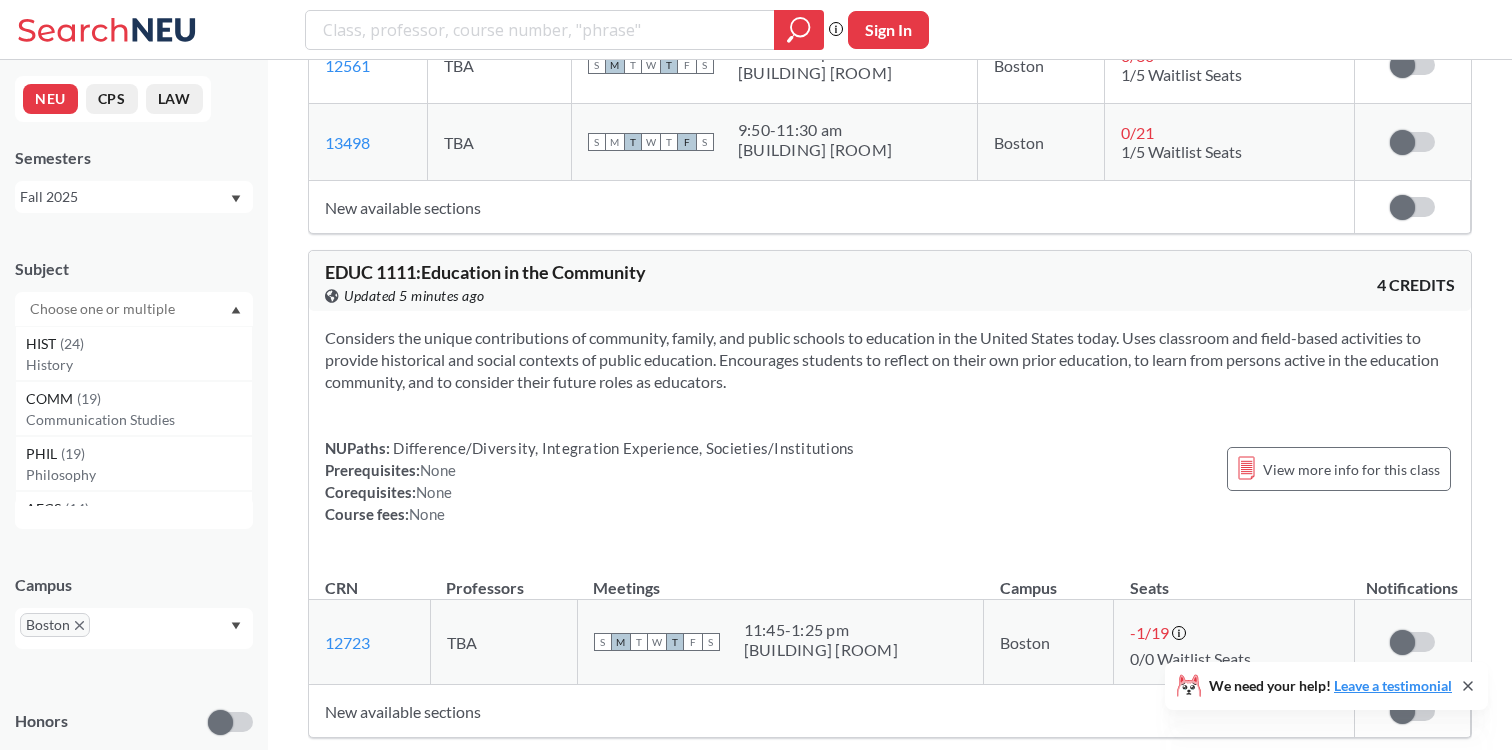 scroll, scrollTop: 14155, scrollLeft: 0, axis: vertical 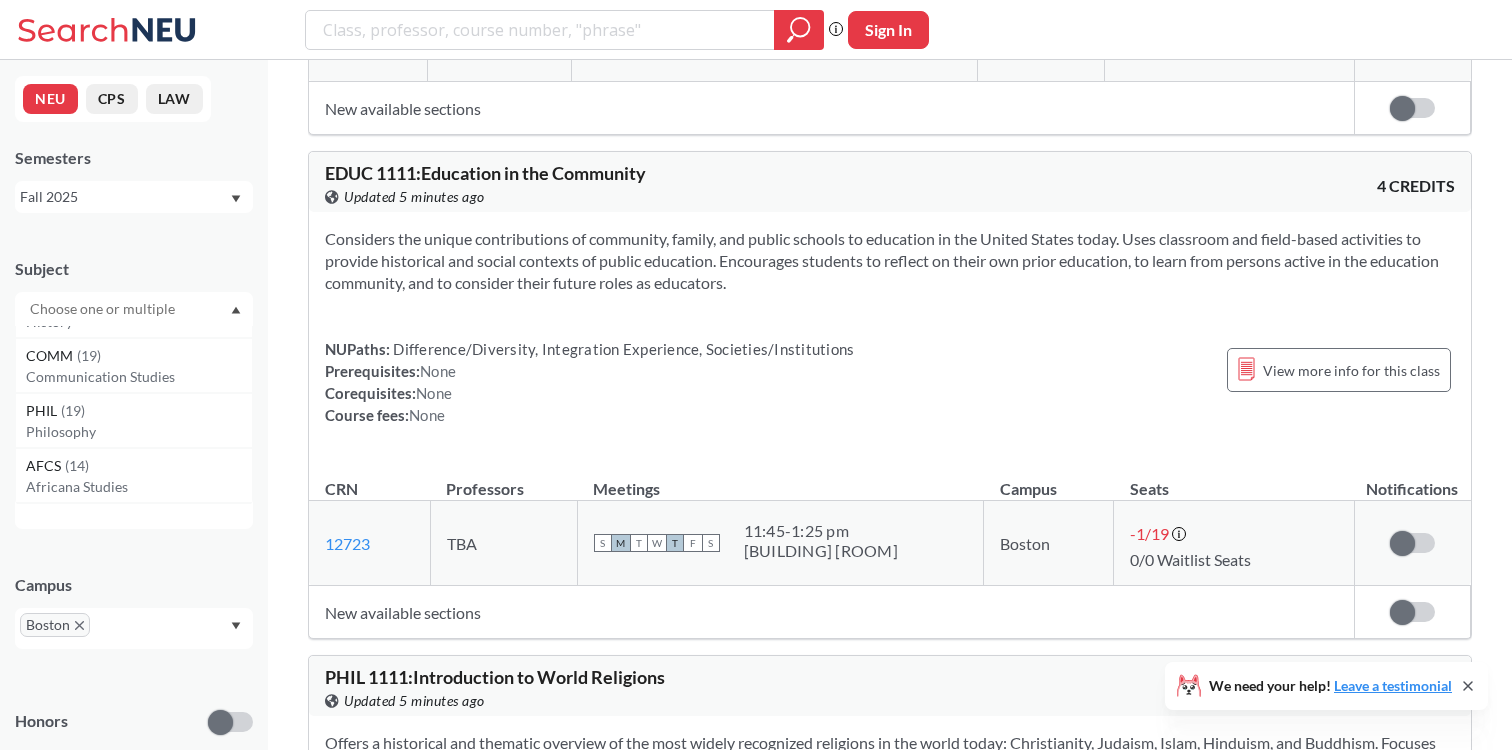 click on "Philosophy" at bounding box center [139, 432] 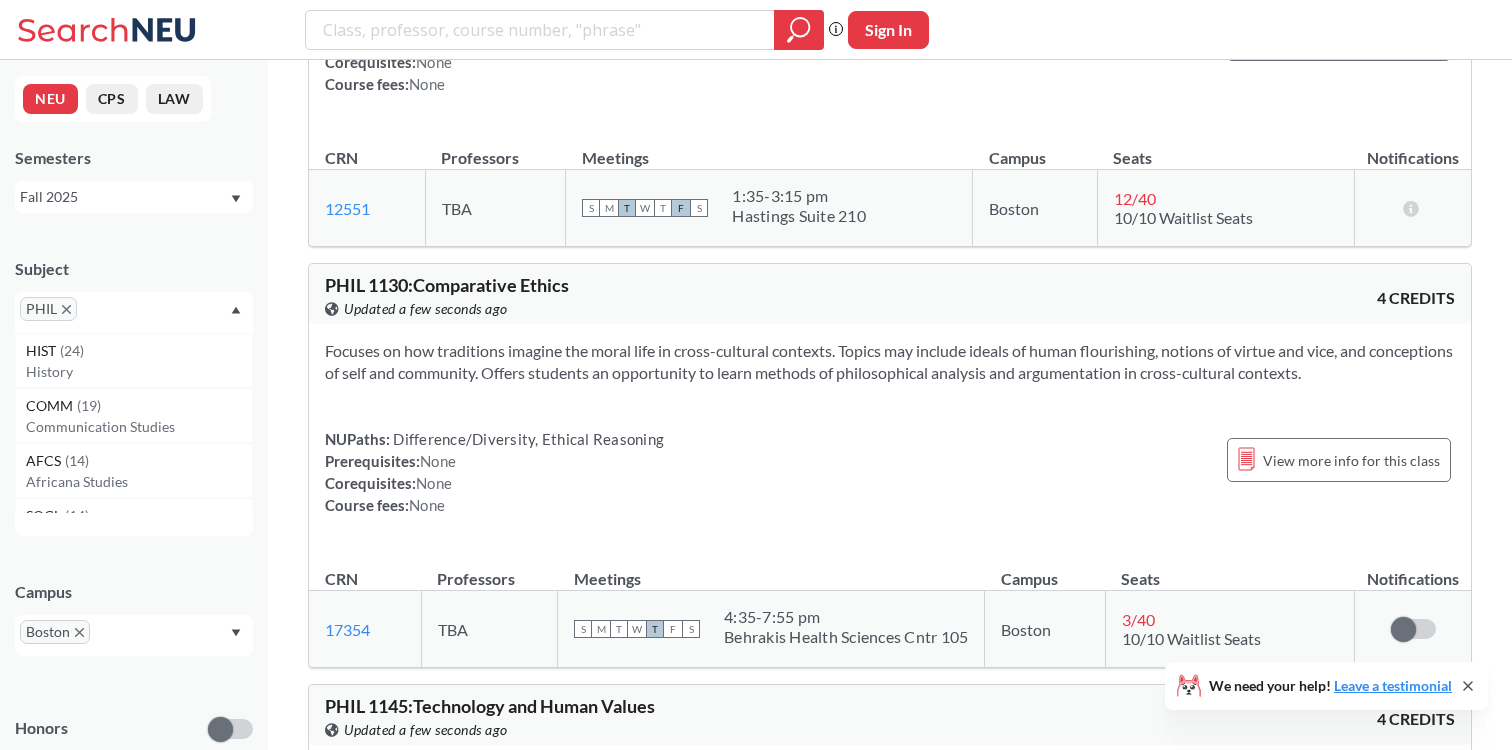 scroll, scrollTop: 1785, scrollLeft: 0, axis: vertical 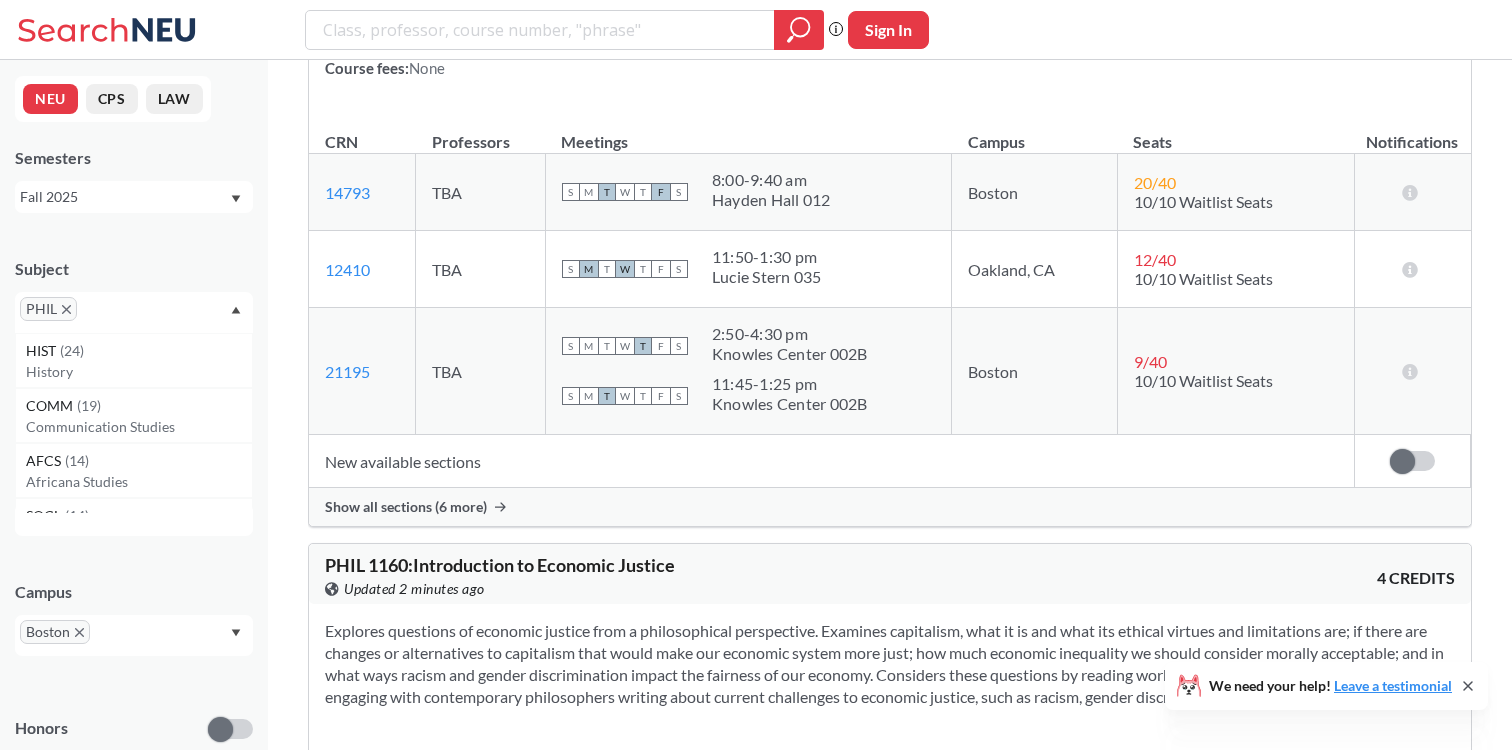 click on "Show all sections (6 more)" at bounding box center [406, 507] 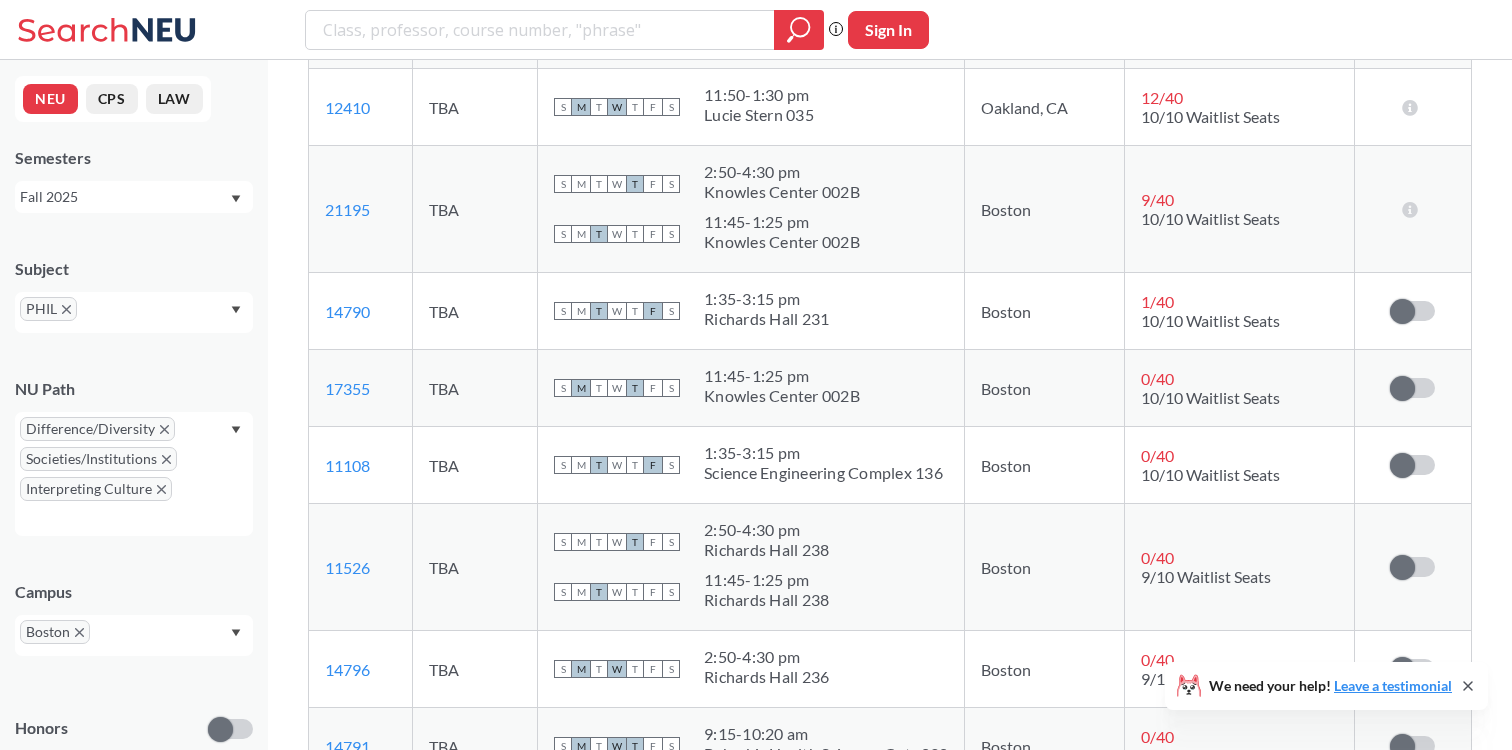 scroll, scrollTop: 2819, scrollLeft: 0, axis: vertical 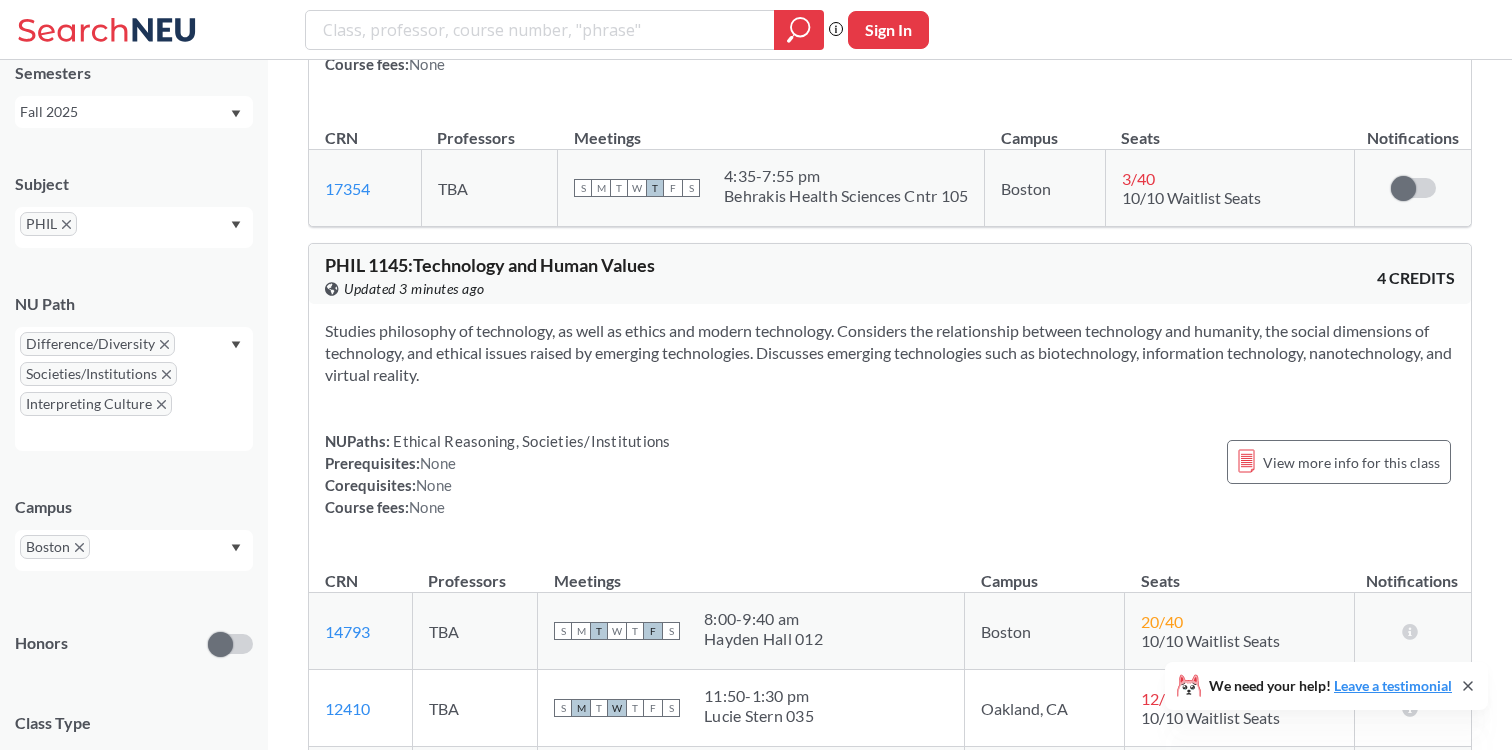 click on "PHIL" at bounding box center [134, 227] 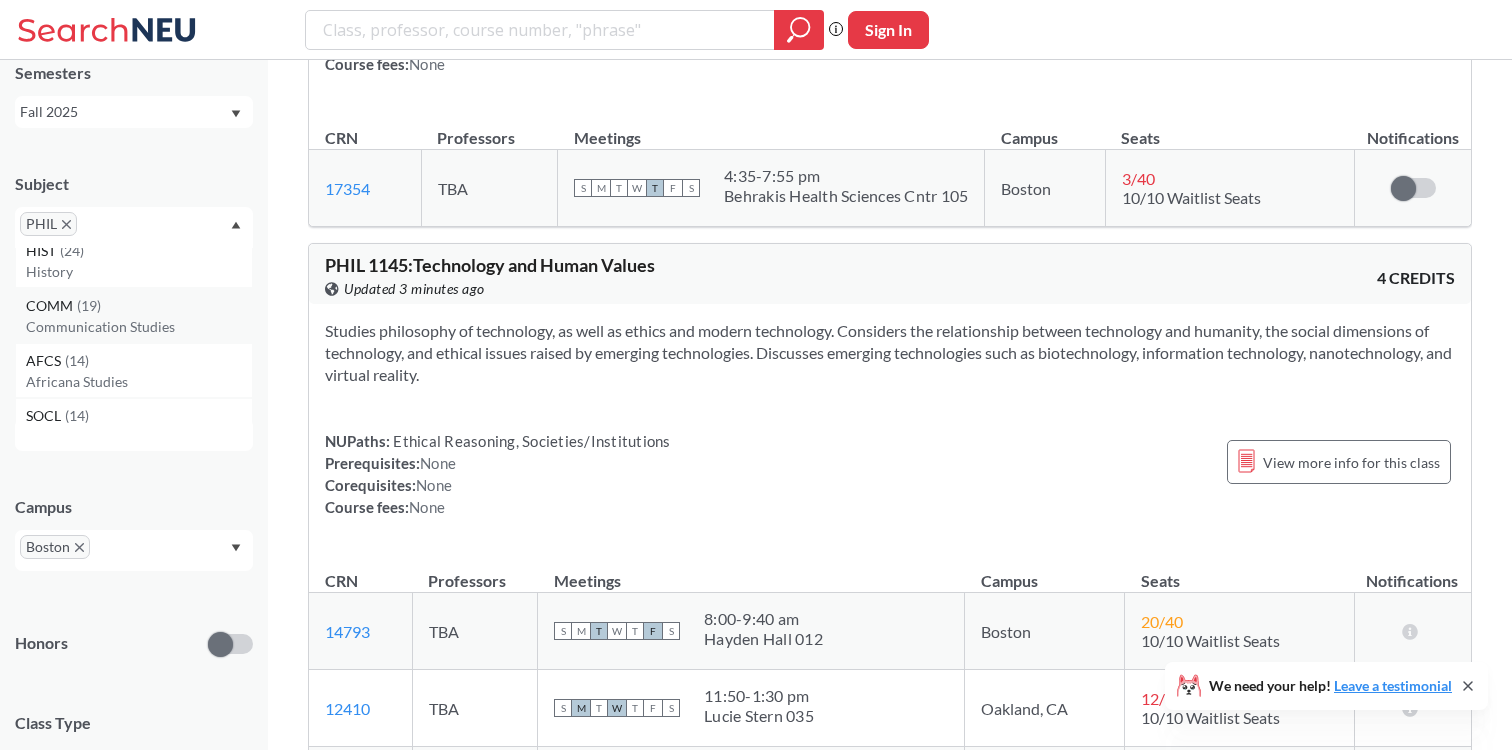scroll, scrollTop: 0, scrollLeft: 0, axis: both 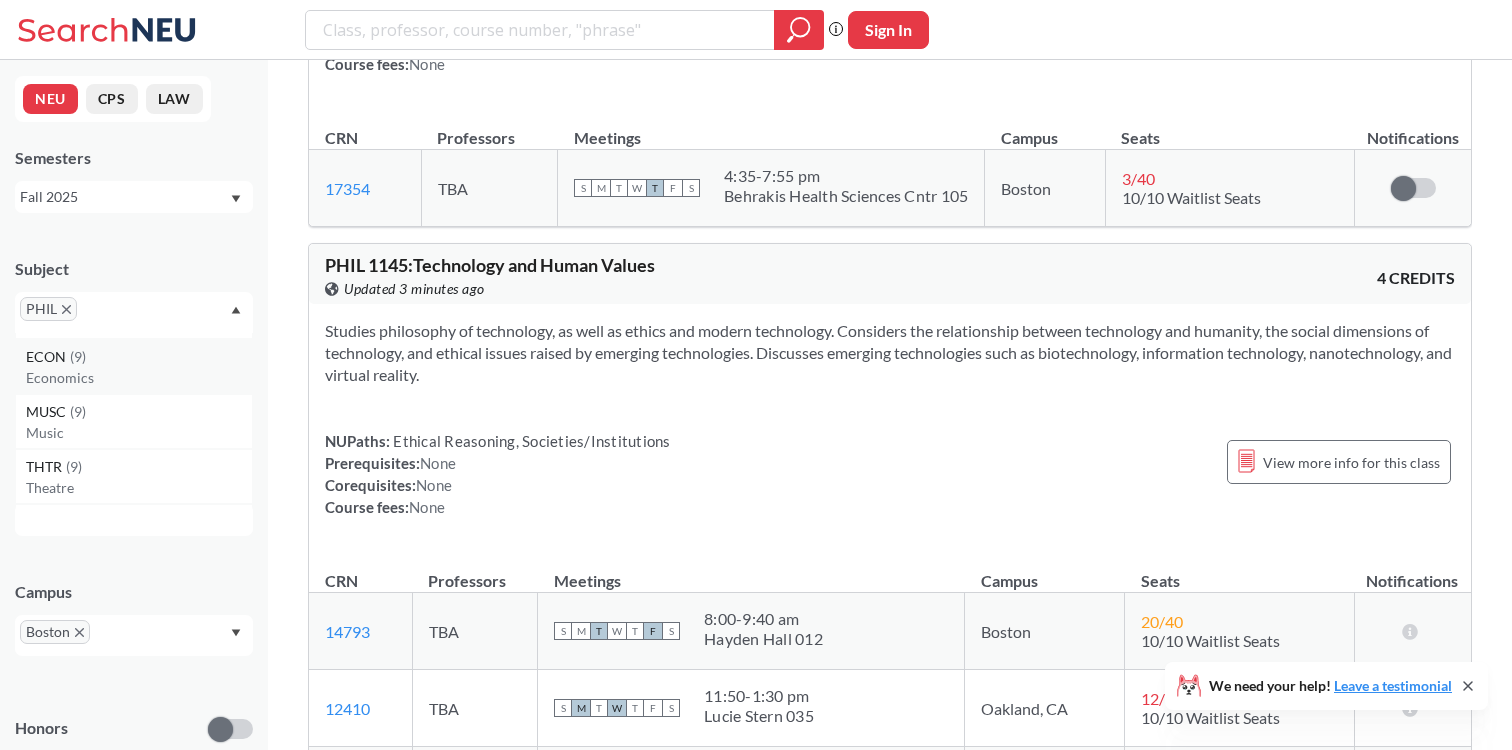 click on "ECON ( 9 ) Economics" at bounding box center (134, 366) 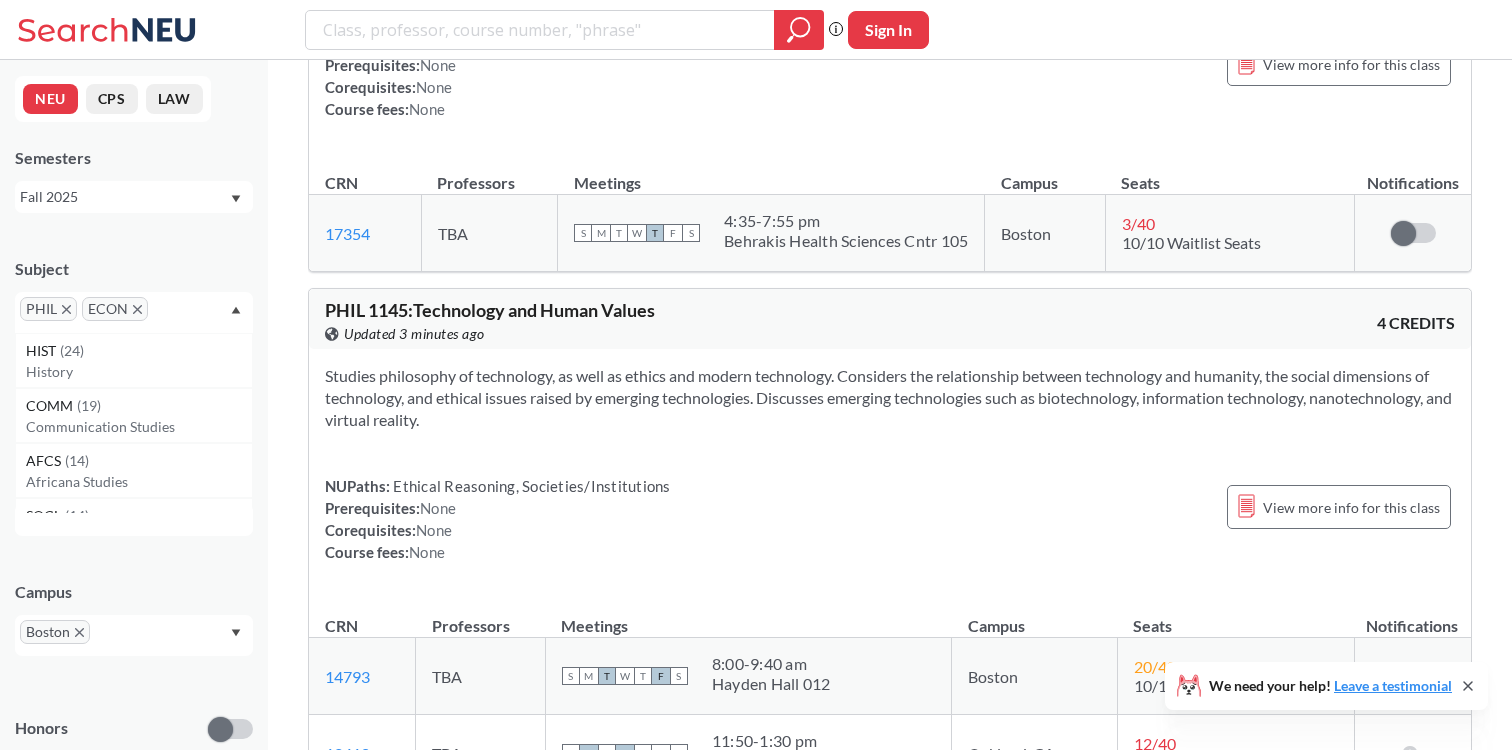 scroll, scrollTop: 3651, scrollLeft: 0, axis: vertical 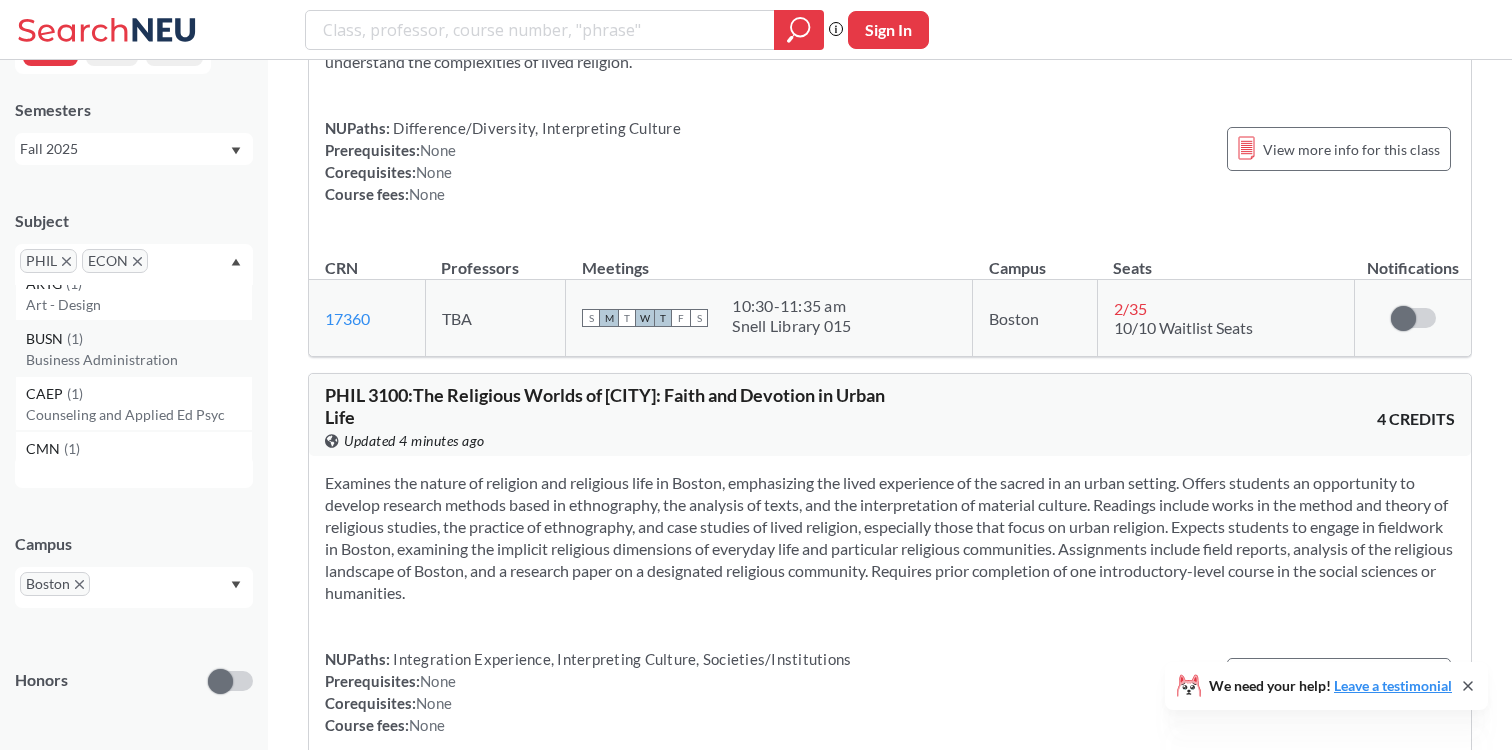 click on "Business Administration" at bounding box center [139, 360] 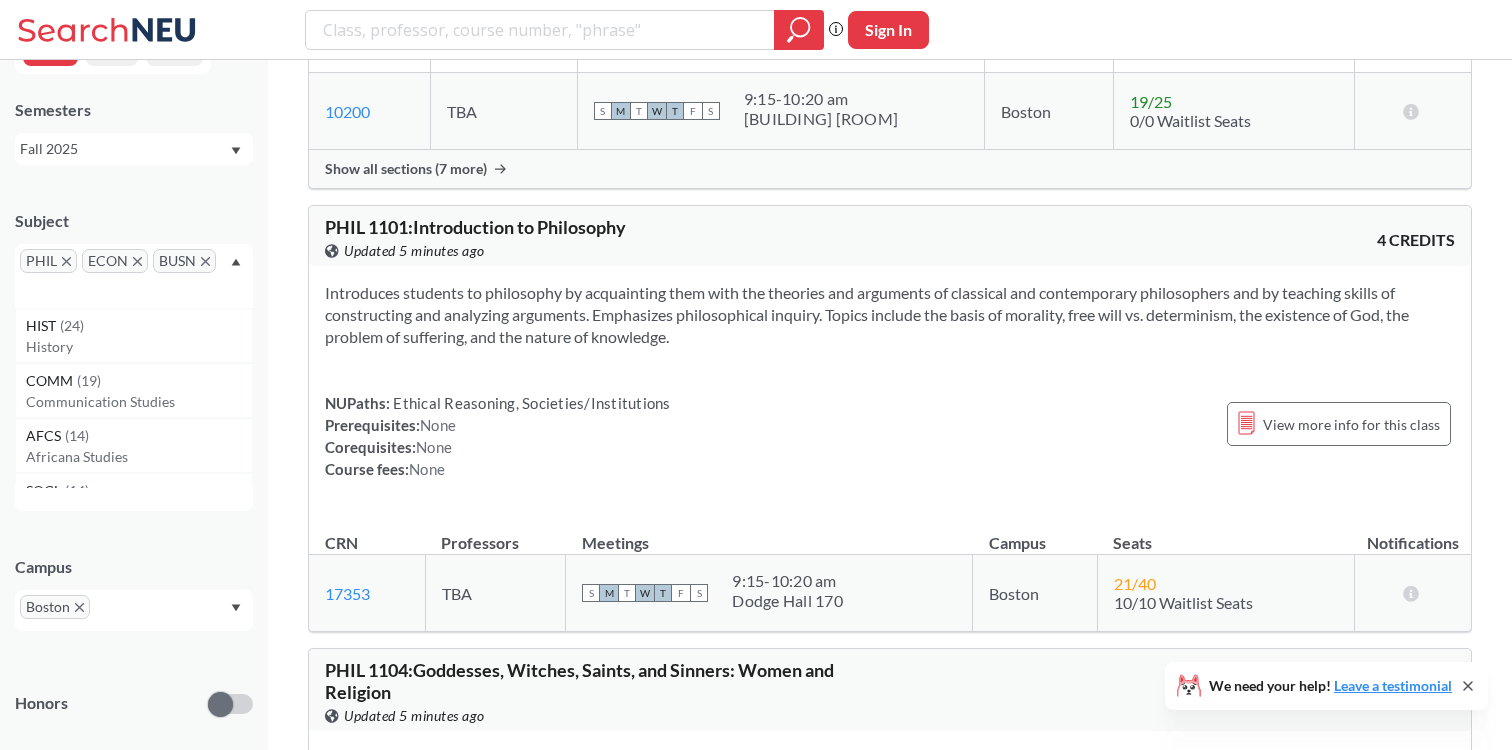 scroll, scrollTop: 646, scrollLeft: 0, axis: vertical 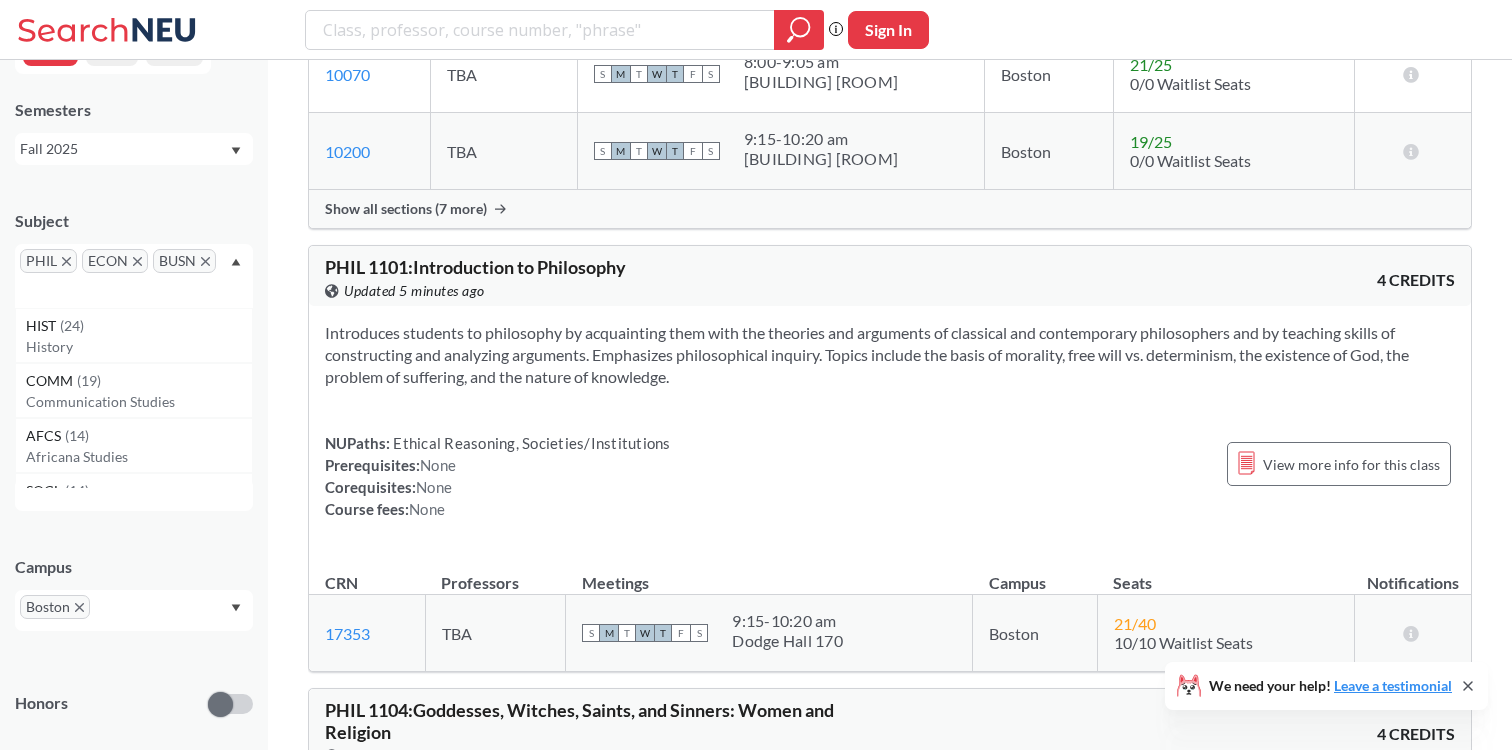 click on "PHIL" at bounding box center (48, 261) 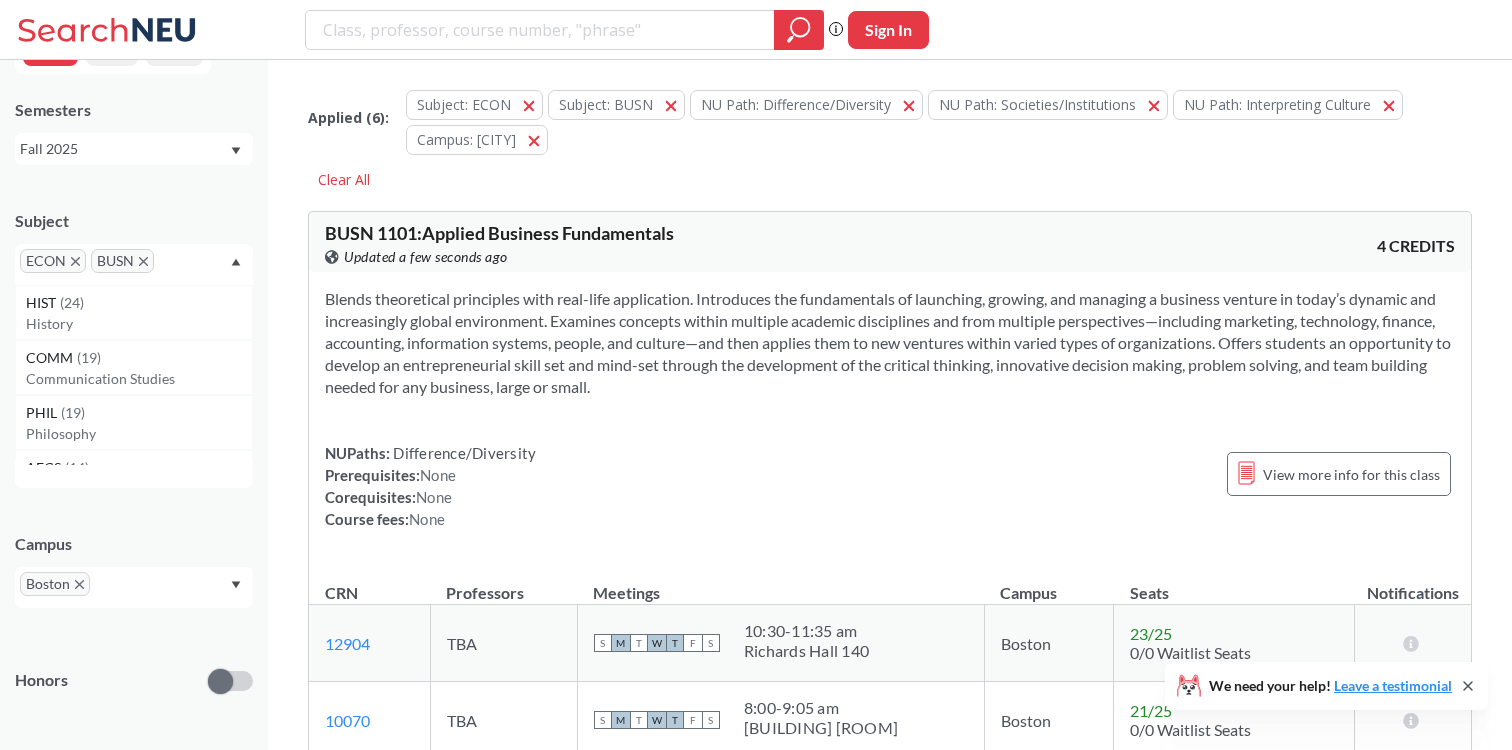 click 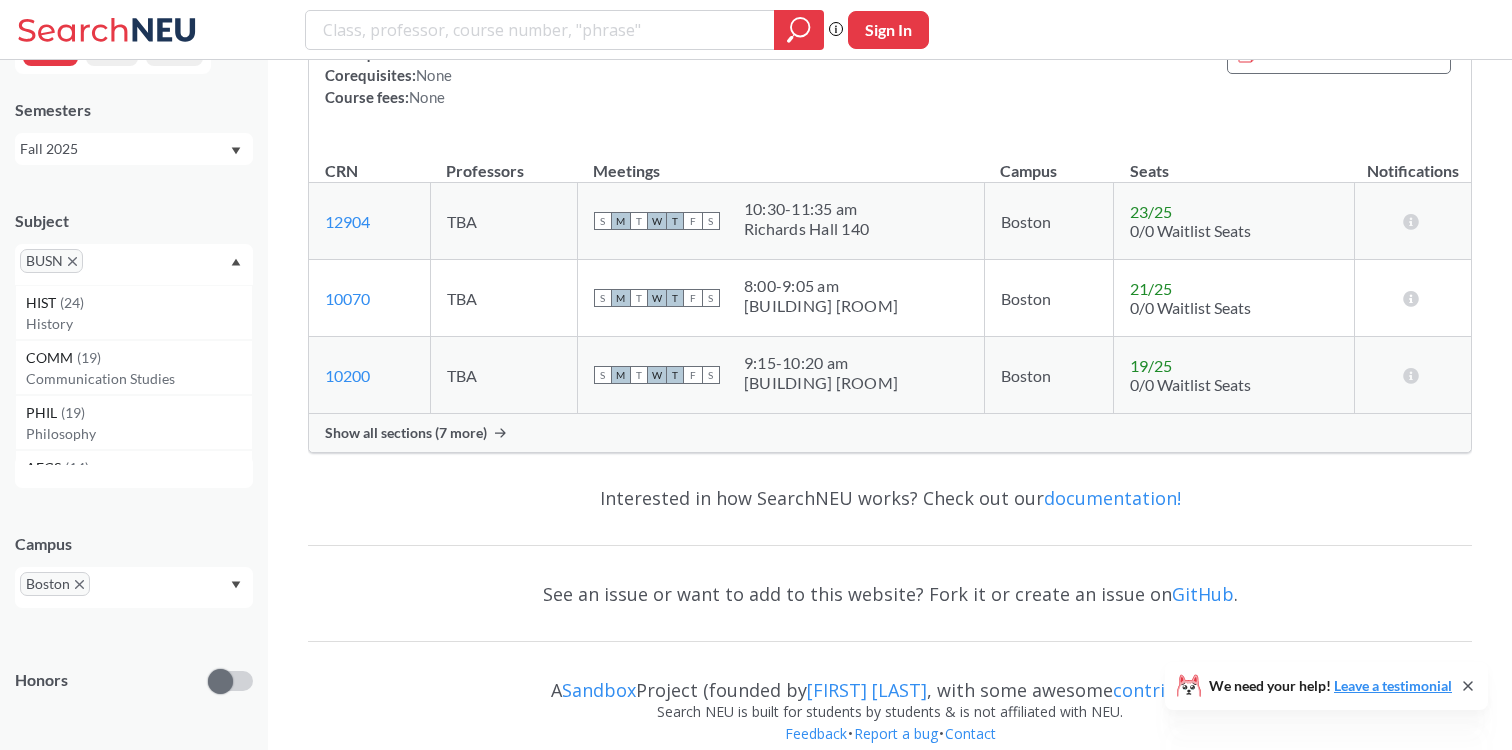 scroll, scrollTop: 369, scrollLeft: 0, axis: vertical 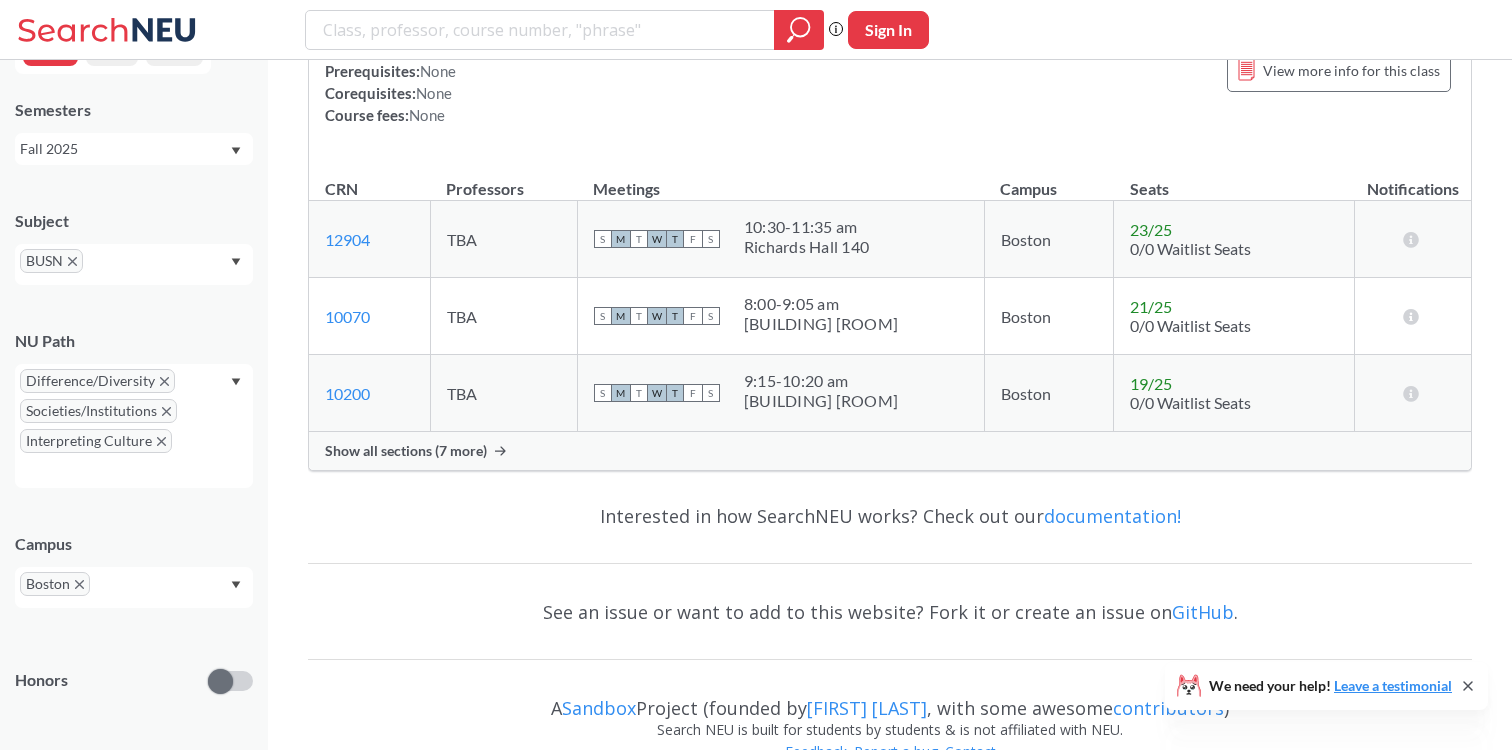 click on "Show all sections (7 more)" at bounding box center (406, 451) 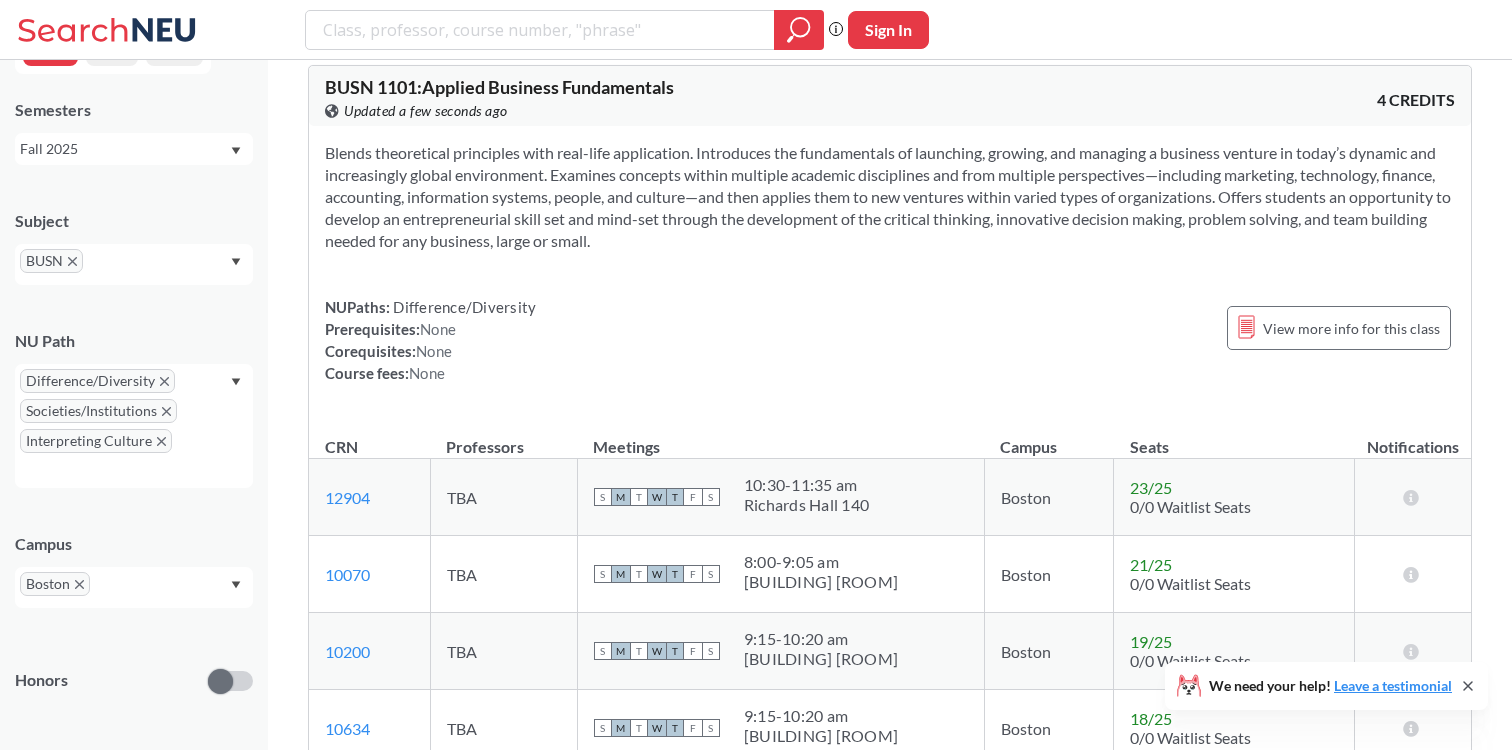 scroll, scrollTop: 0, scrollLeft: 0, axis: both 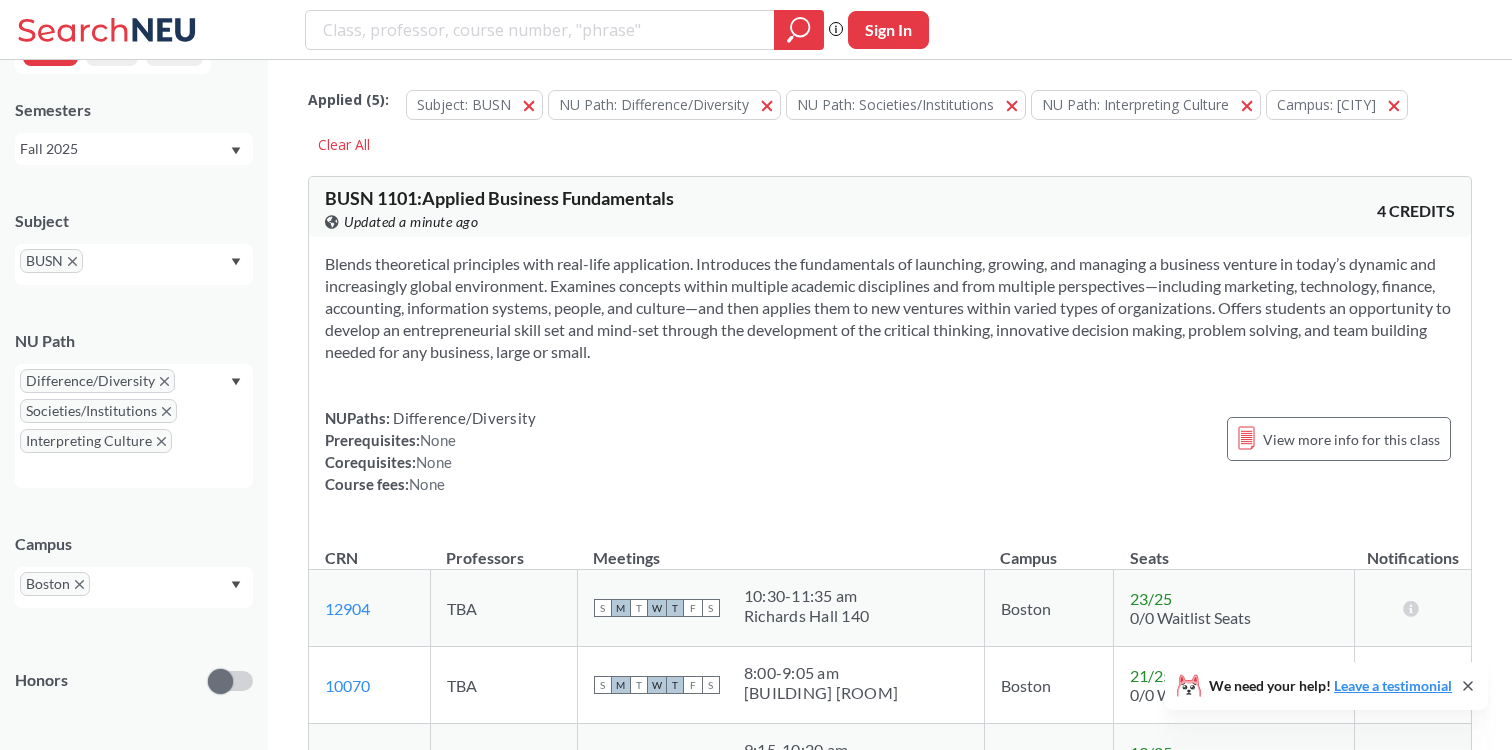 click 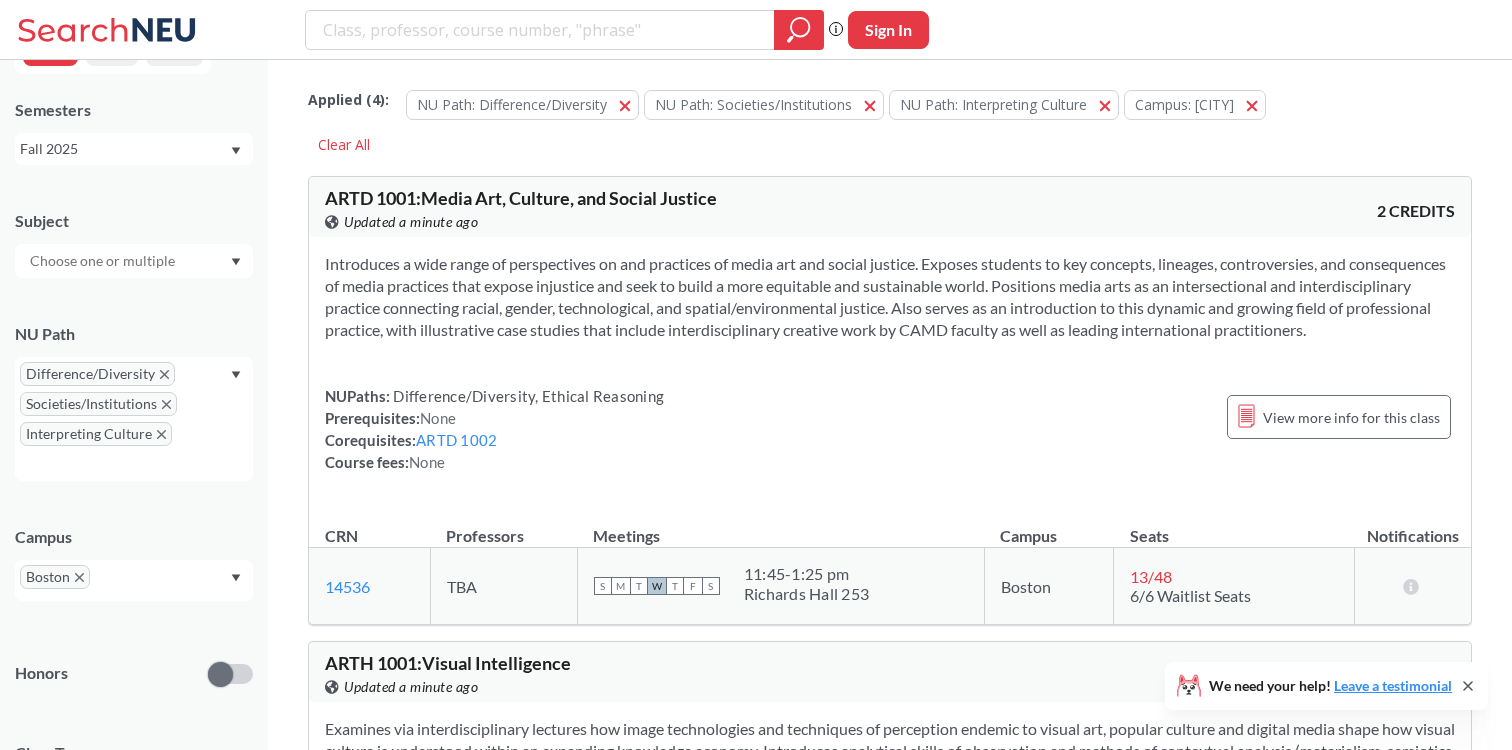click at bounding box center [134, 261] 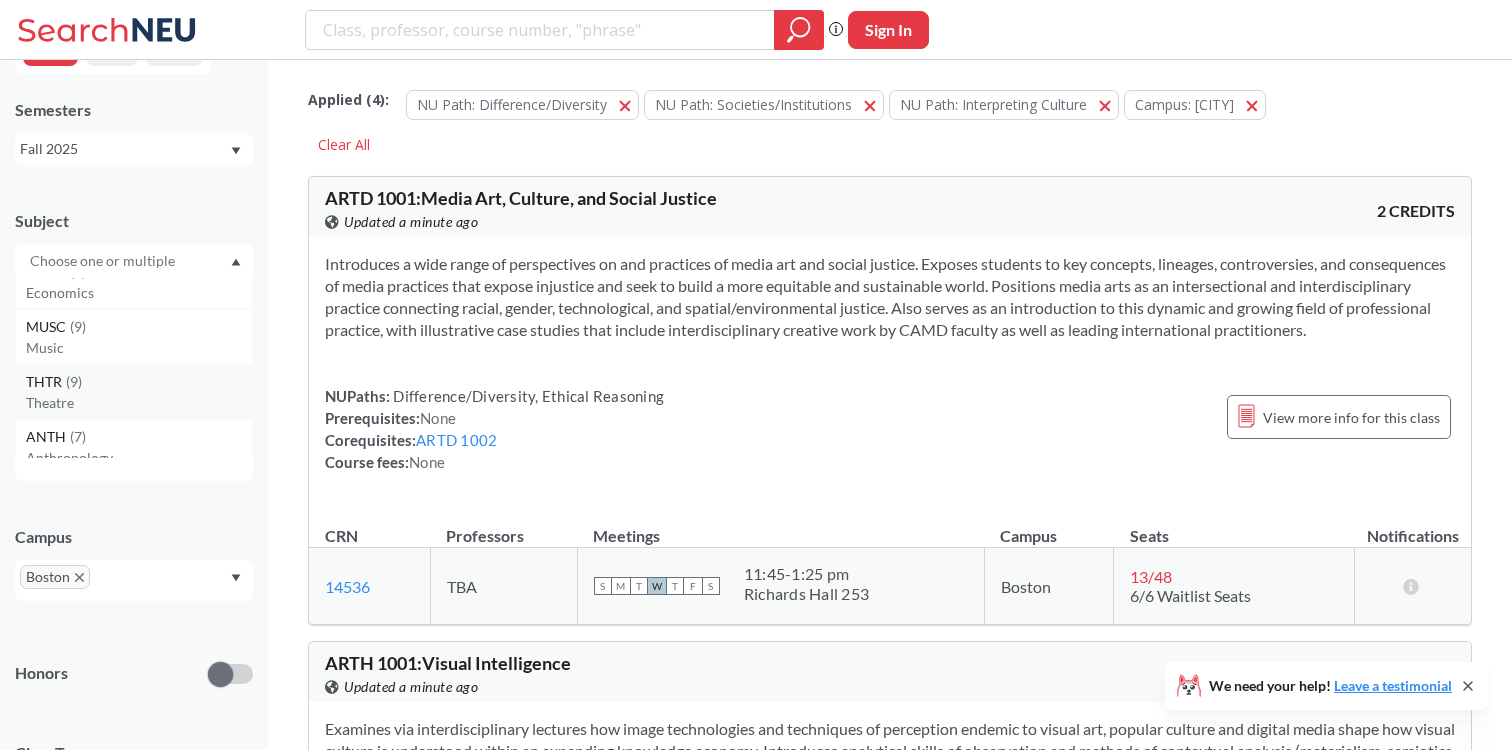 scroll, scrollTop: 506, scrollLeft: 0, axis: vertical 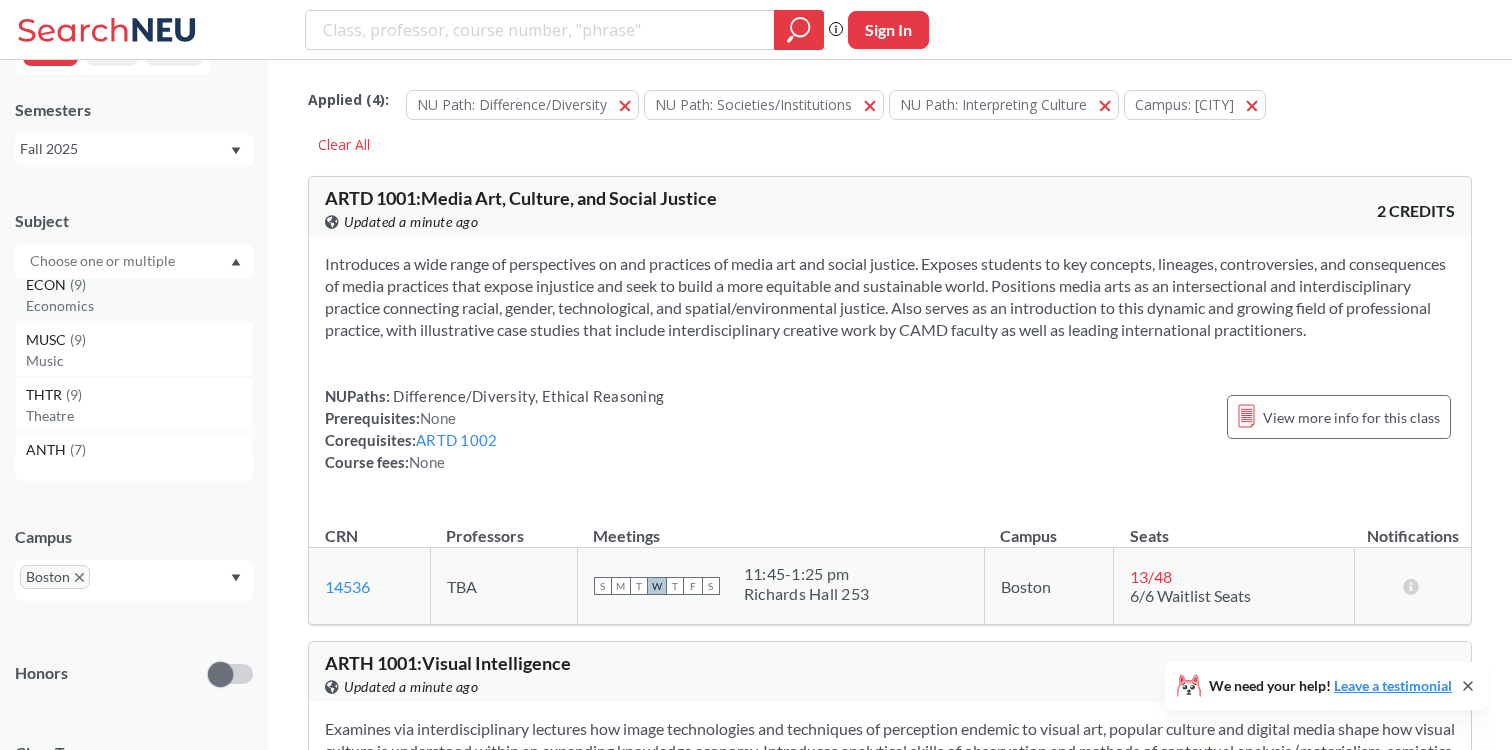 click on "Economics" at bounding box center (139, 306) 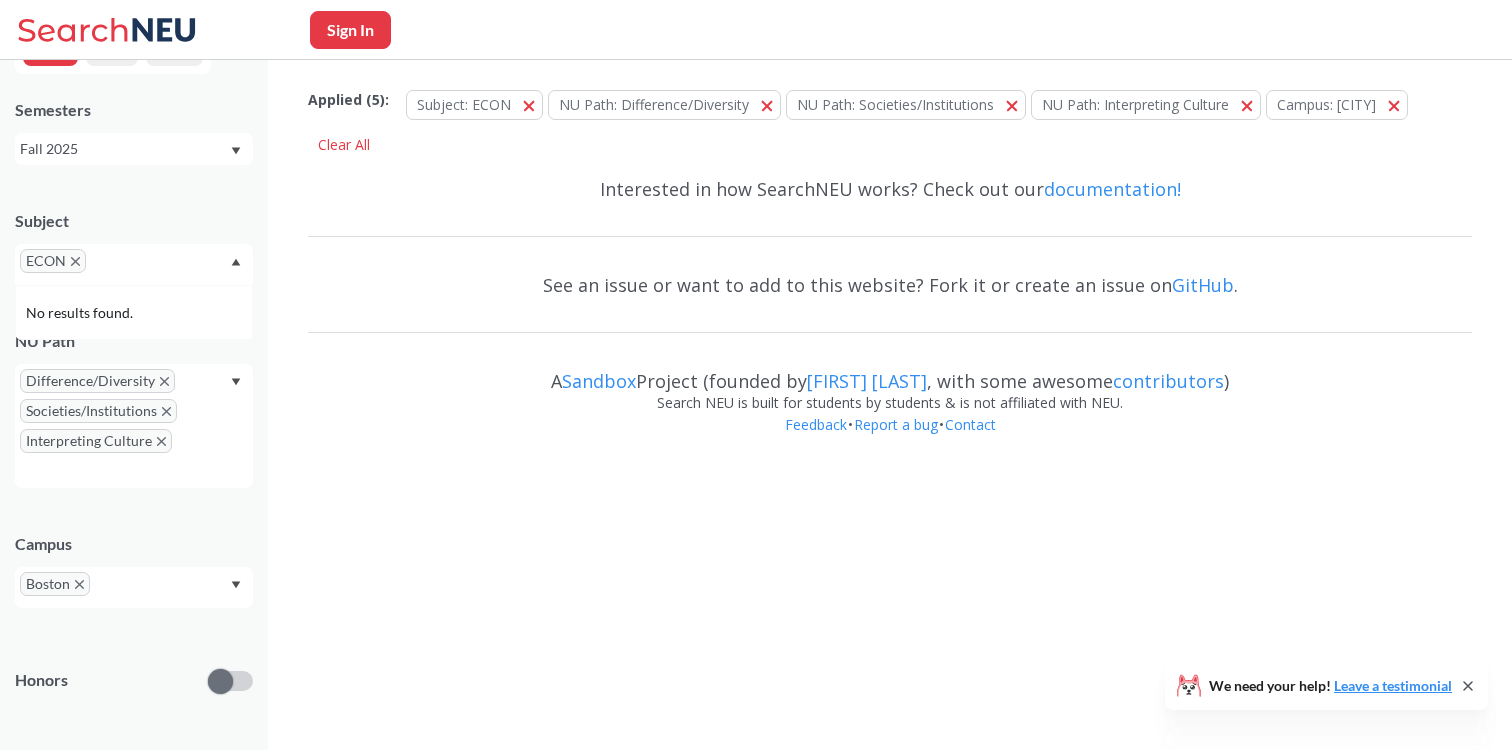 scroll, scrollTop: 0, scrollLeft: 0, axis: both 